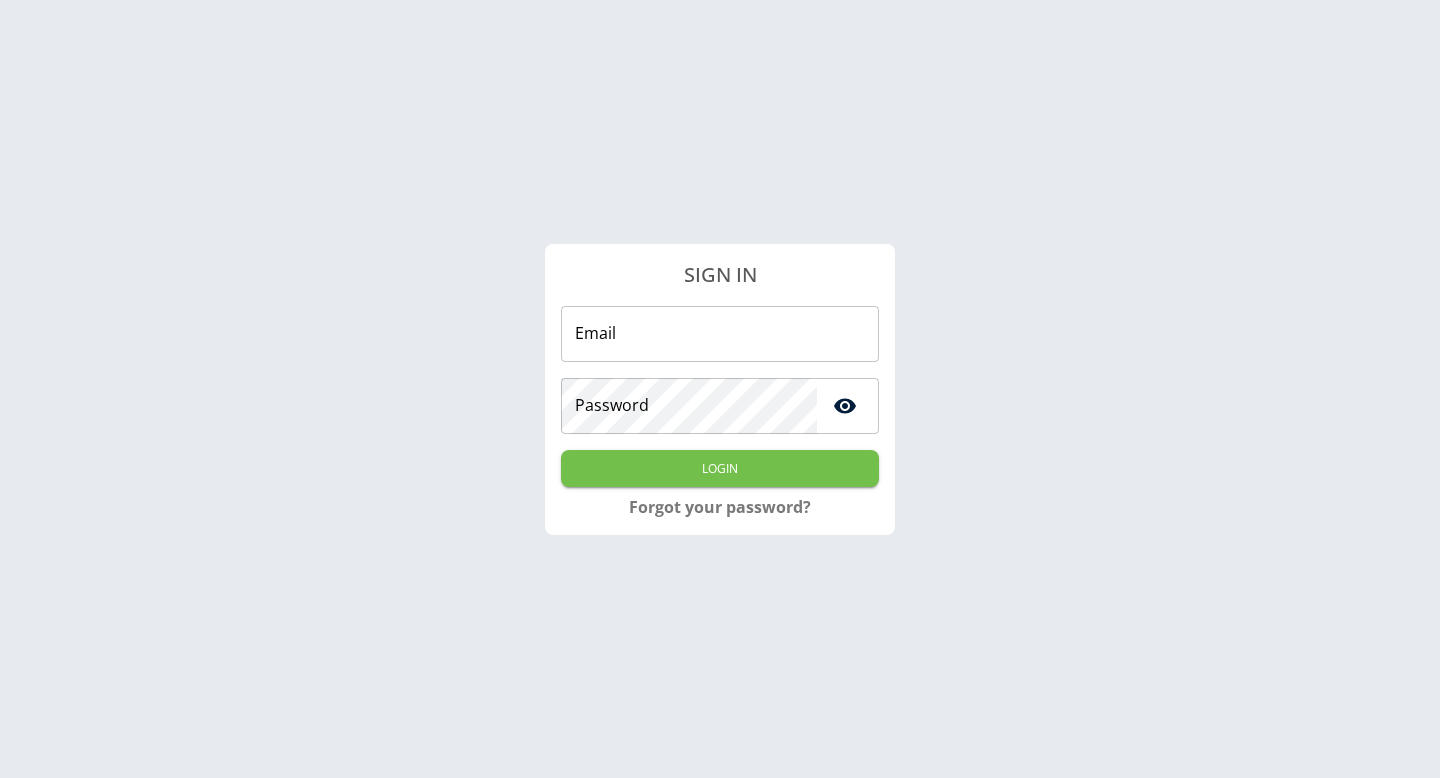 scroll, scrollTop: 0, scrollLeft: 0, axis: both 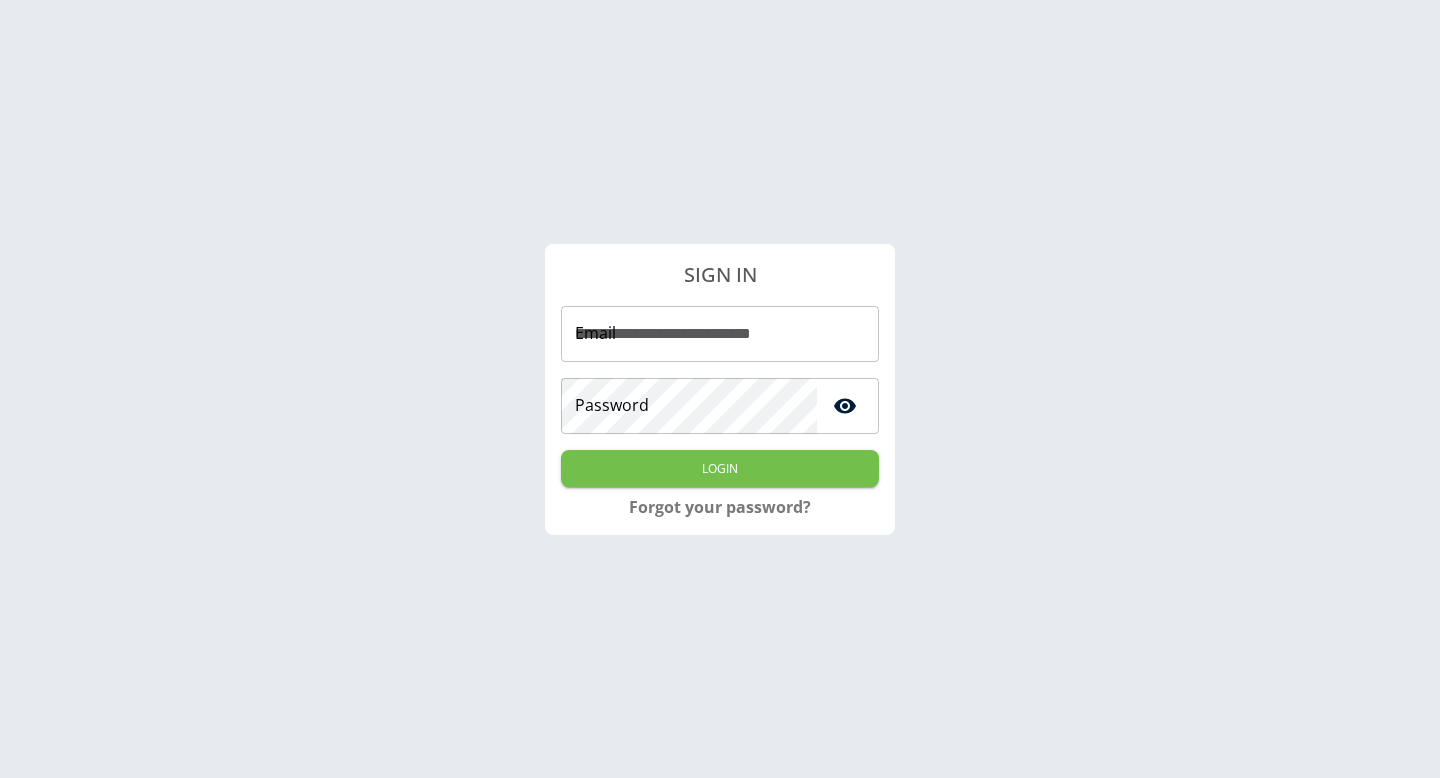 click on "**********" at bounding box center (720, 377) 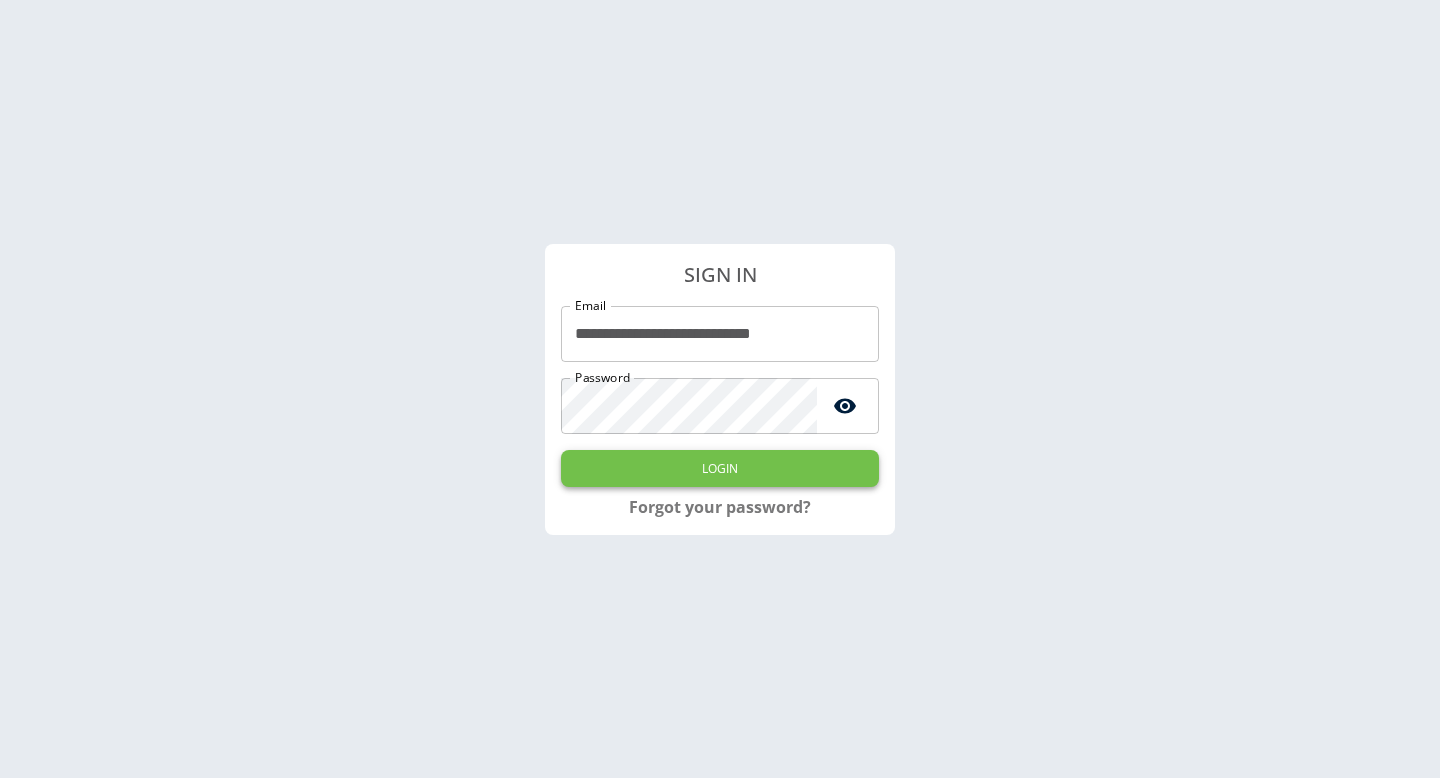 click on "Login" at bounding box center [720, 468] 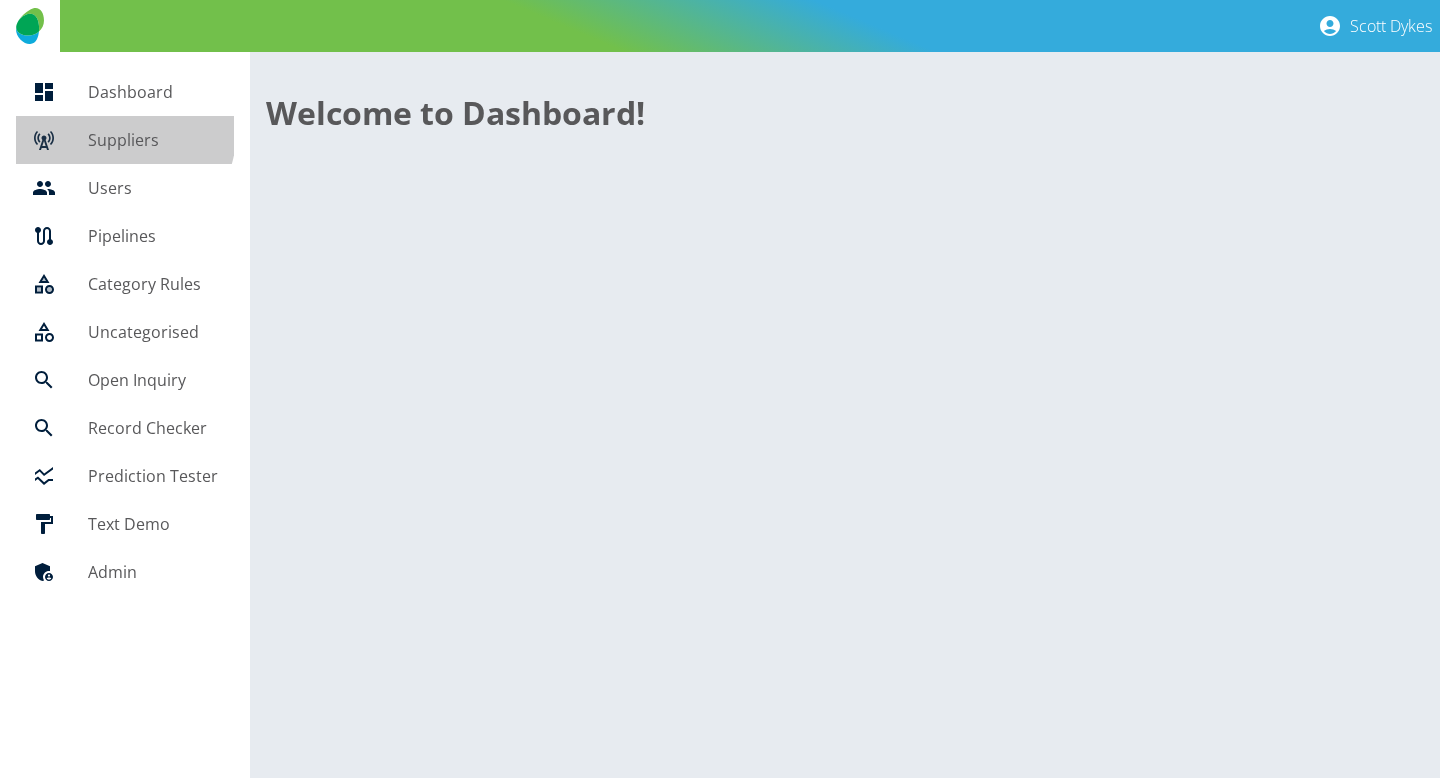 click on "Suppliers" at bounding box center (125, 140) 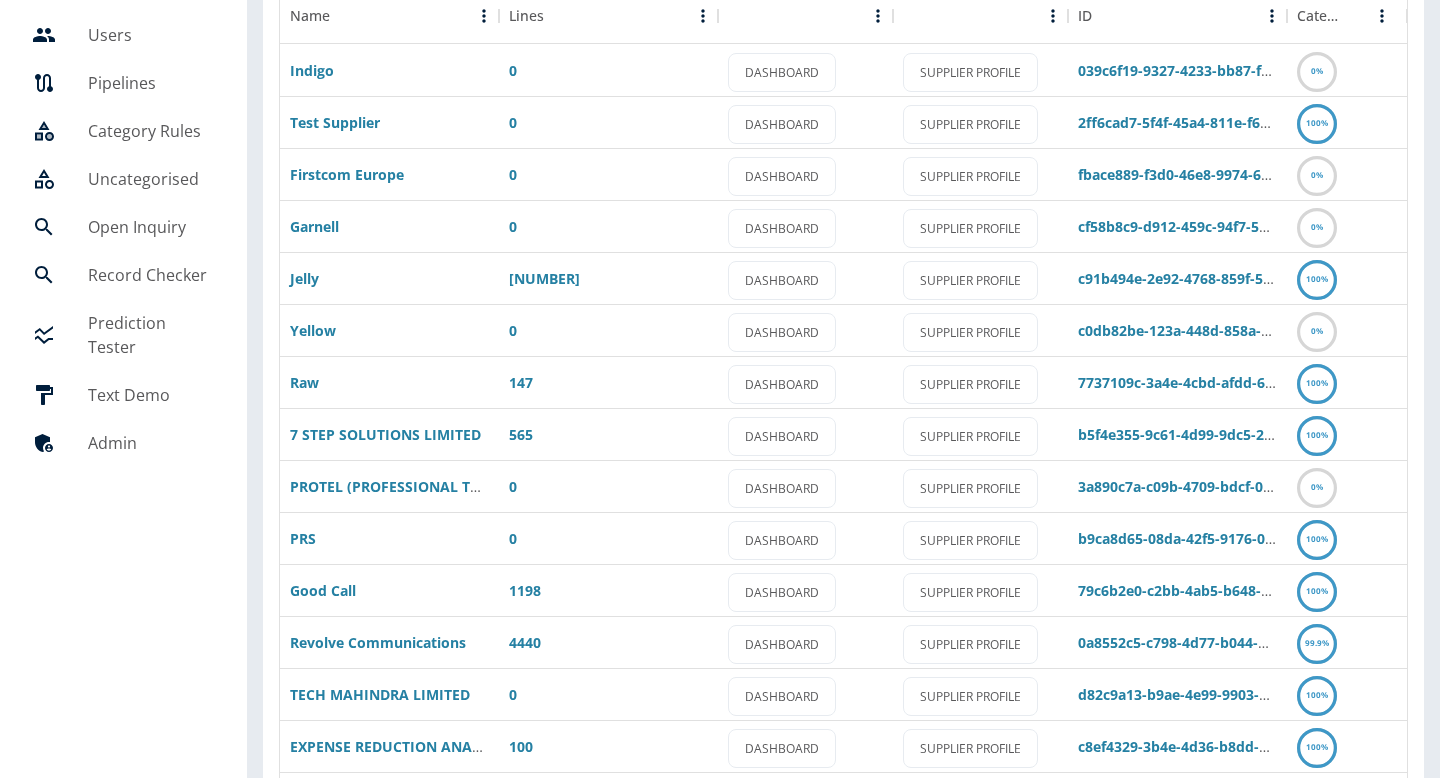 scroll, scrollTop: 165, scrollLeft: 0, axis: vertical 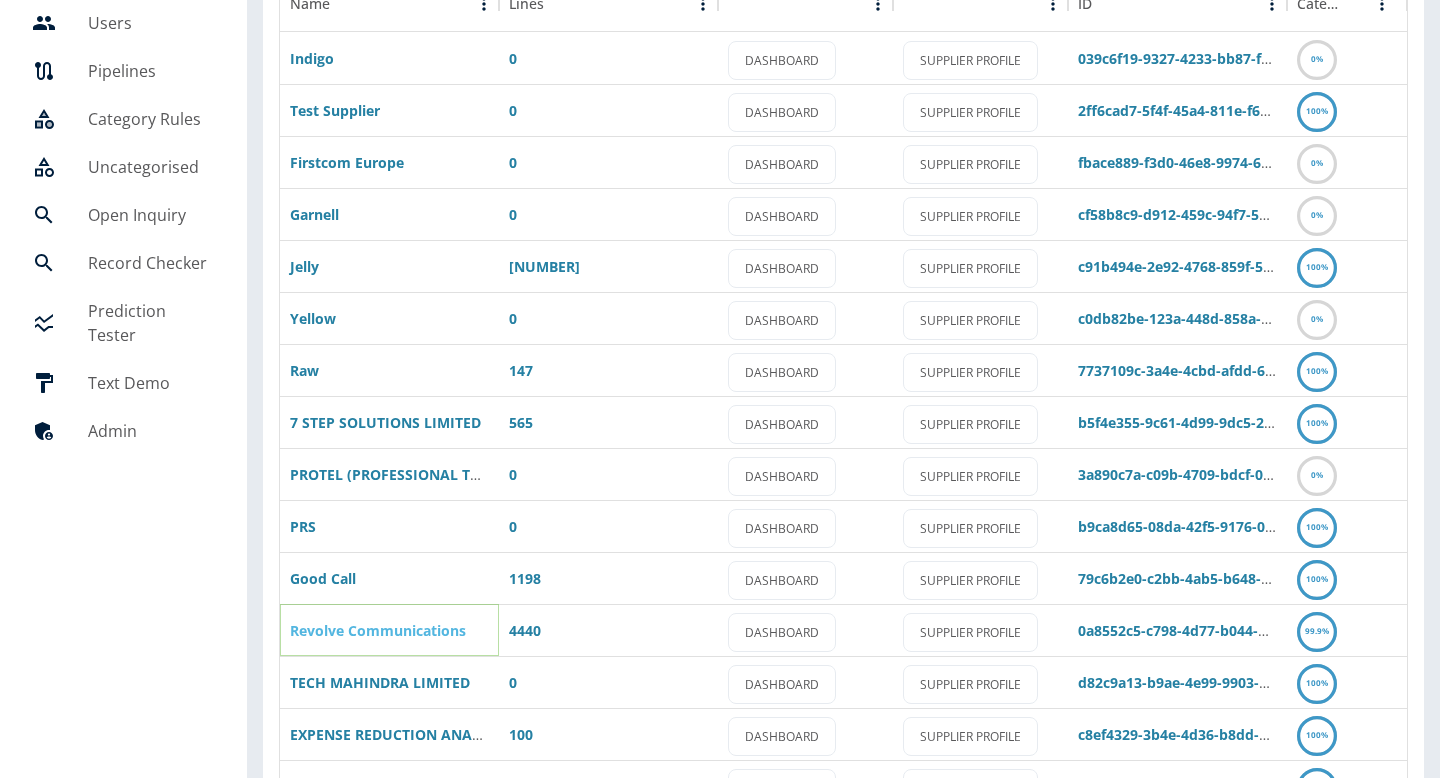 click on "Revolve Communications" at bounding box center [378, 630] 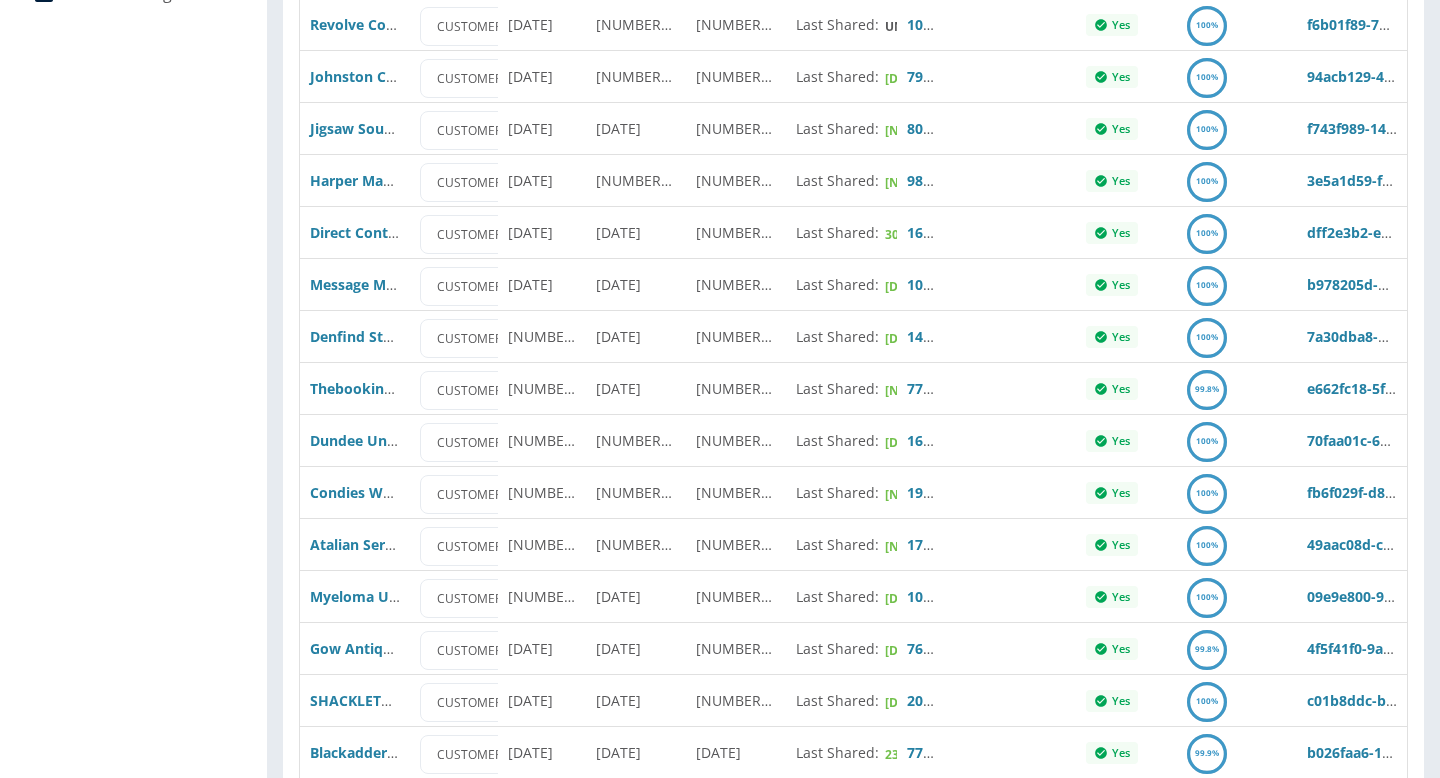 scroll, scrollTop: 0, scrollLeft: 0, axis: both 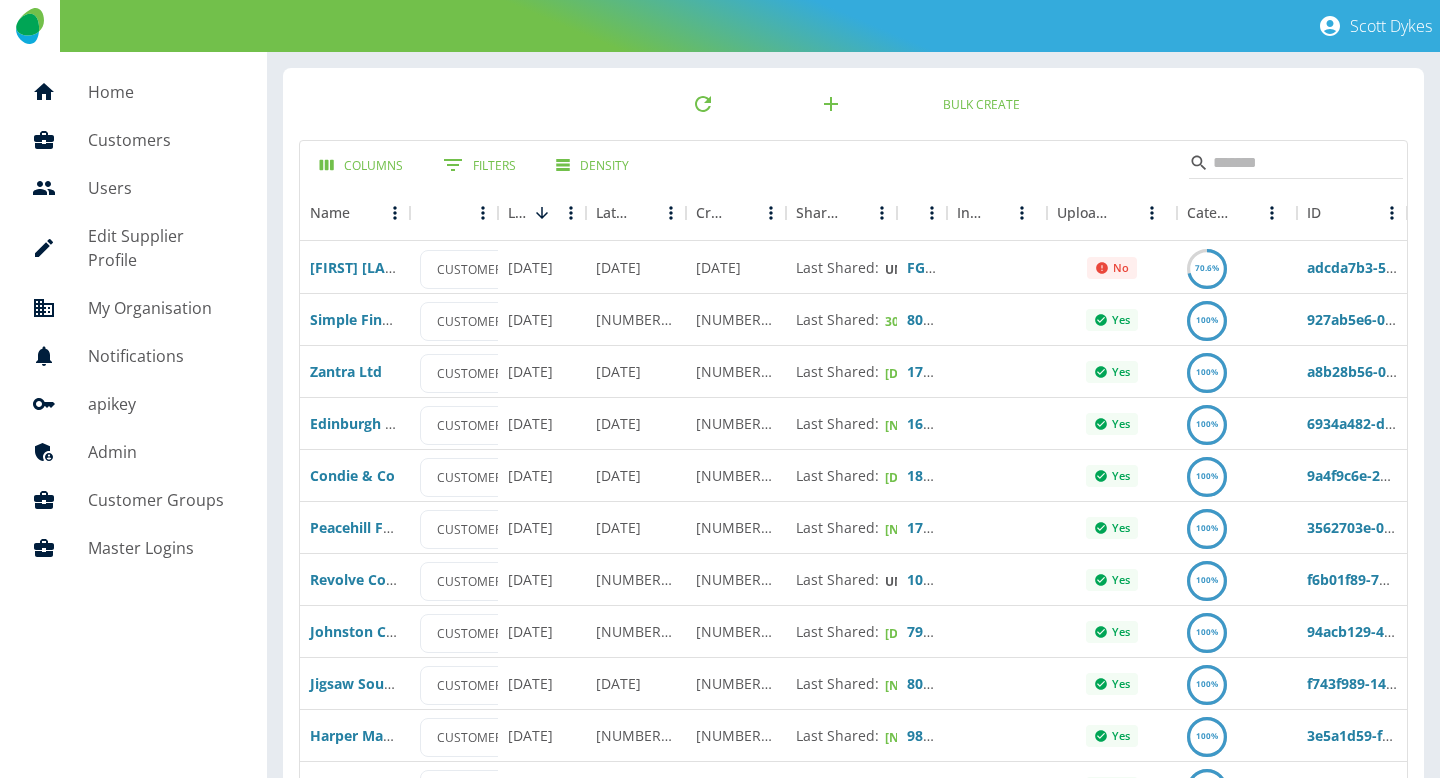 click on "Columns 0 Filters Density" at bounding box center [853, 163] 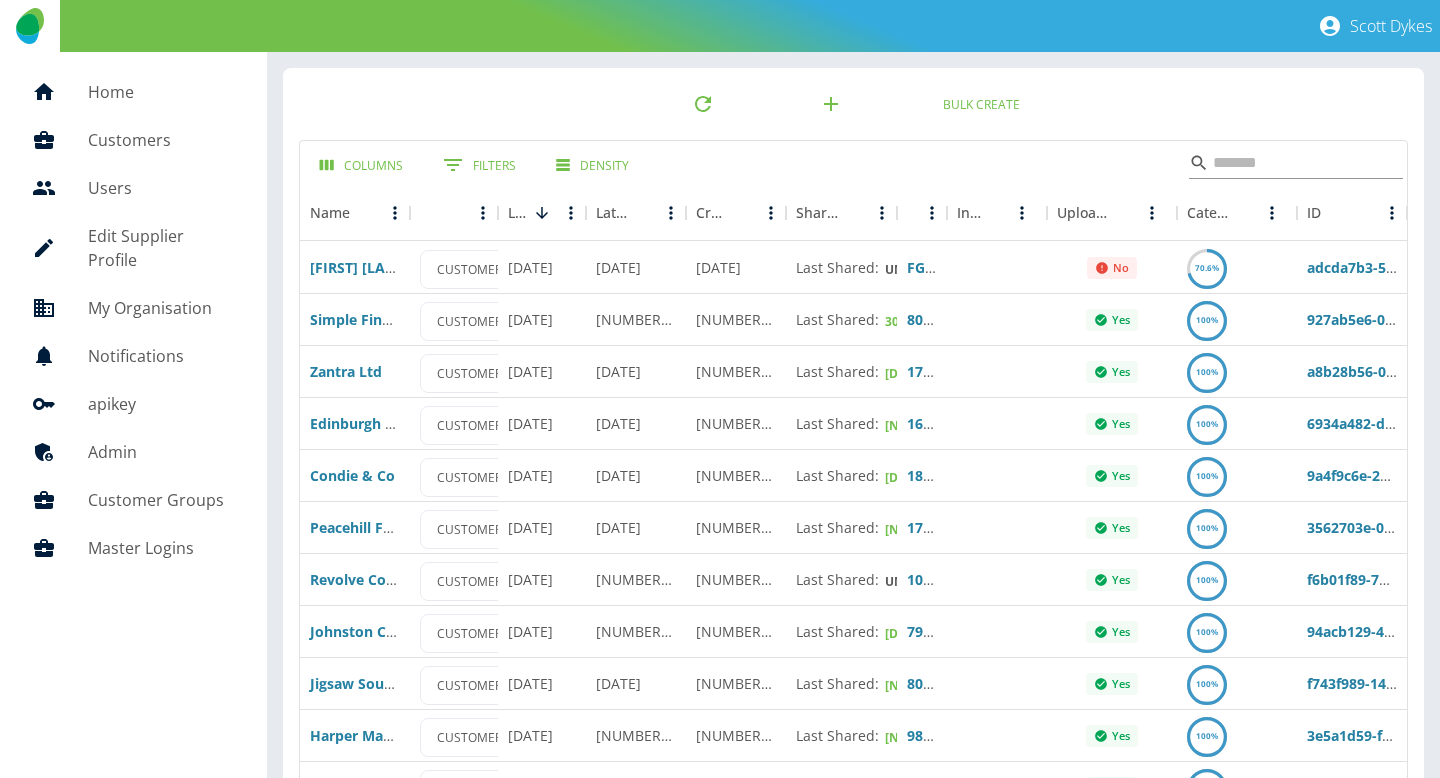 click at bounding box center (1293, 163) 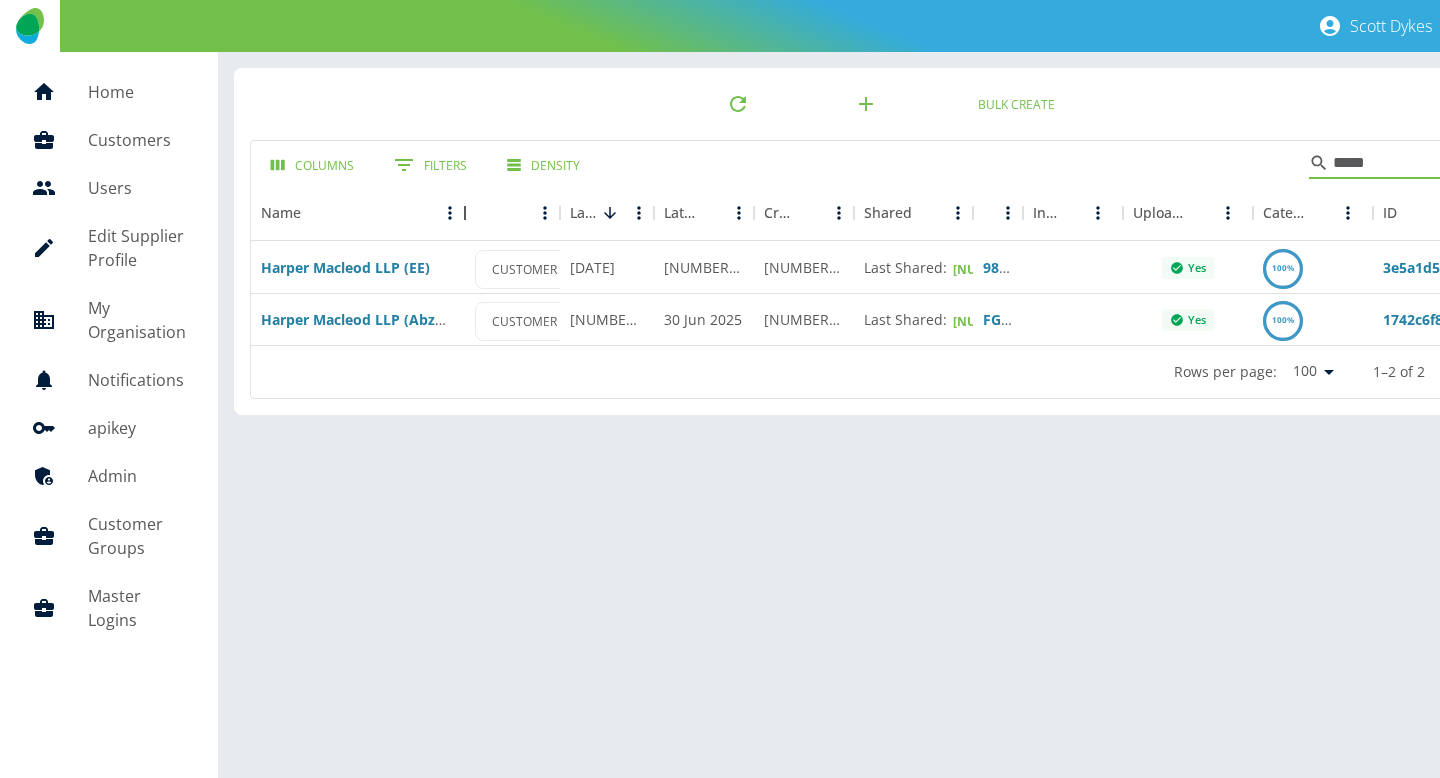 drag, startPoint x: 401, startPoint y: 213, endPoint x: 453, endPoint y: 213, distance: 52 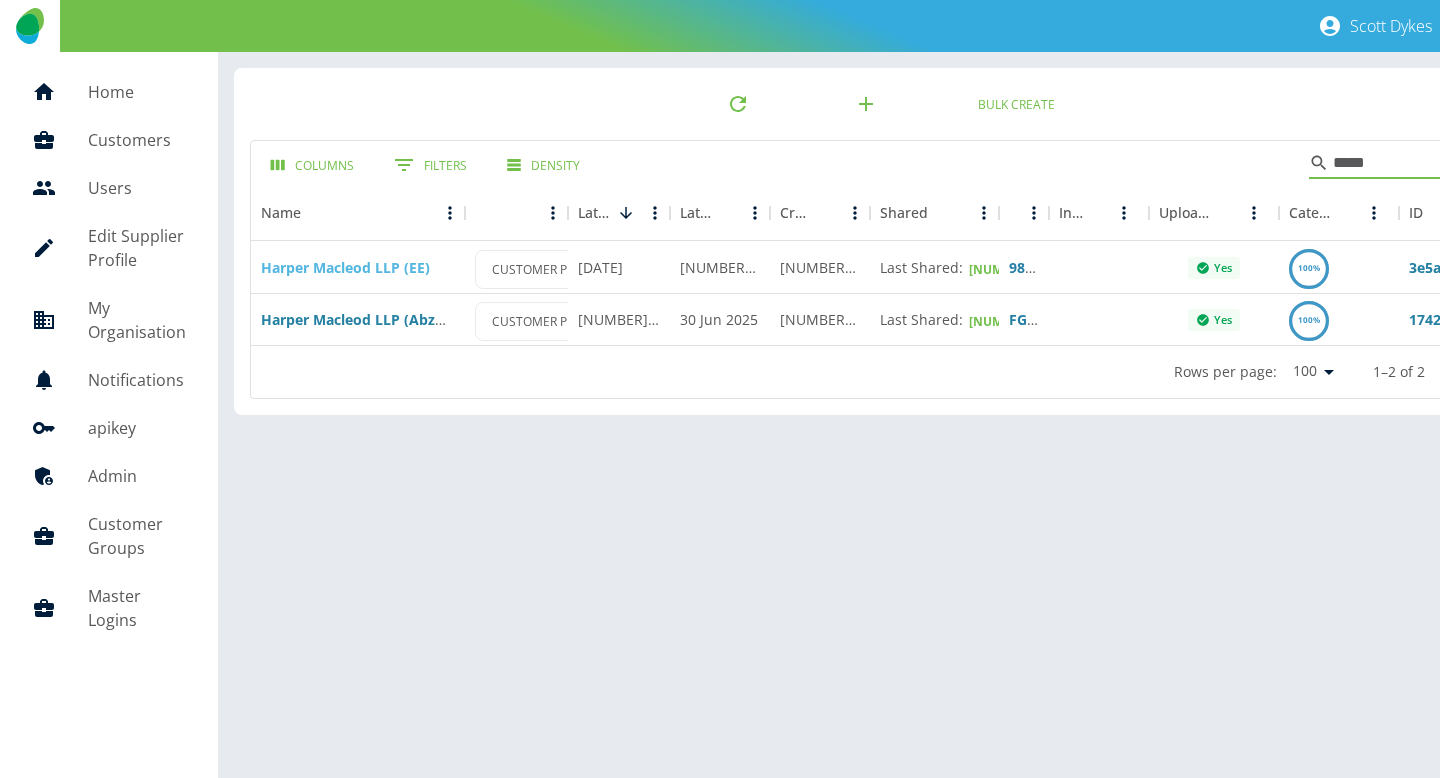 type on "*****" 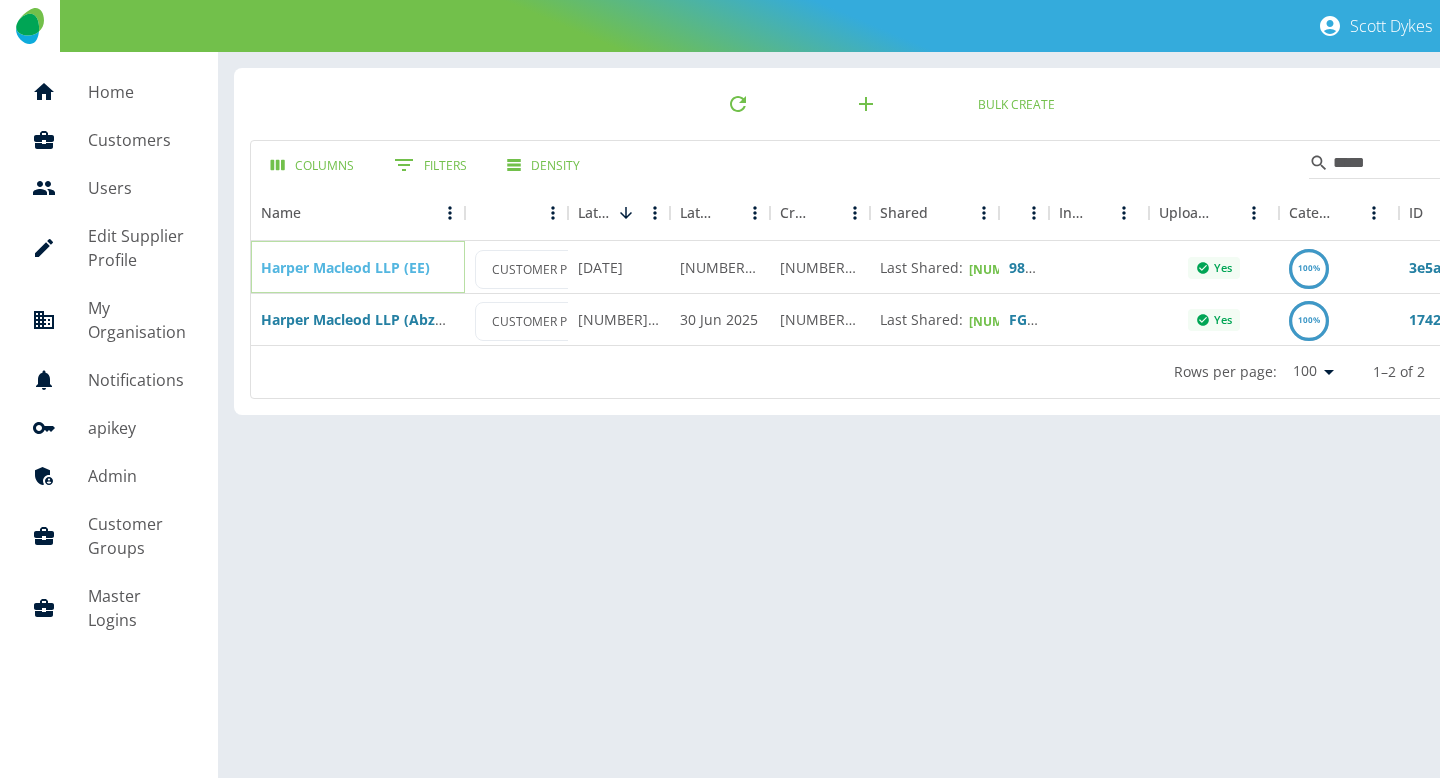 click on "Harper Macleod LLP (EE)" at bounding box center (345, 267) 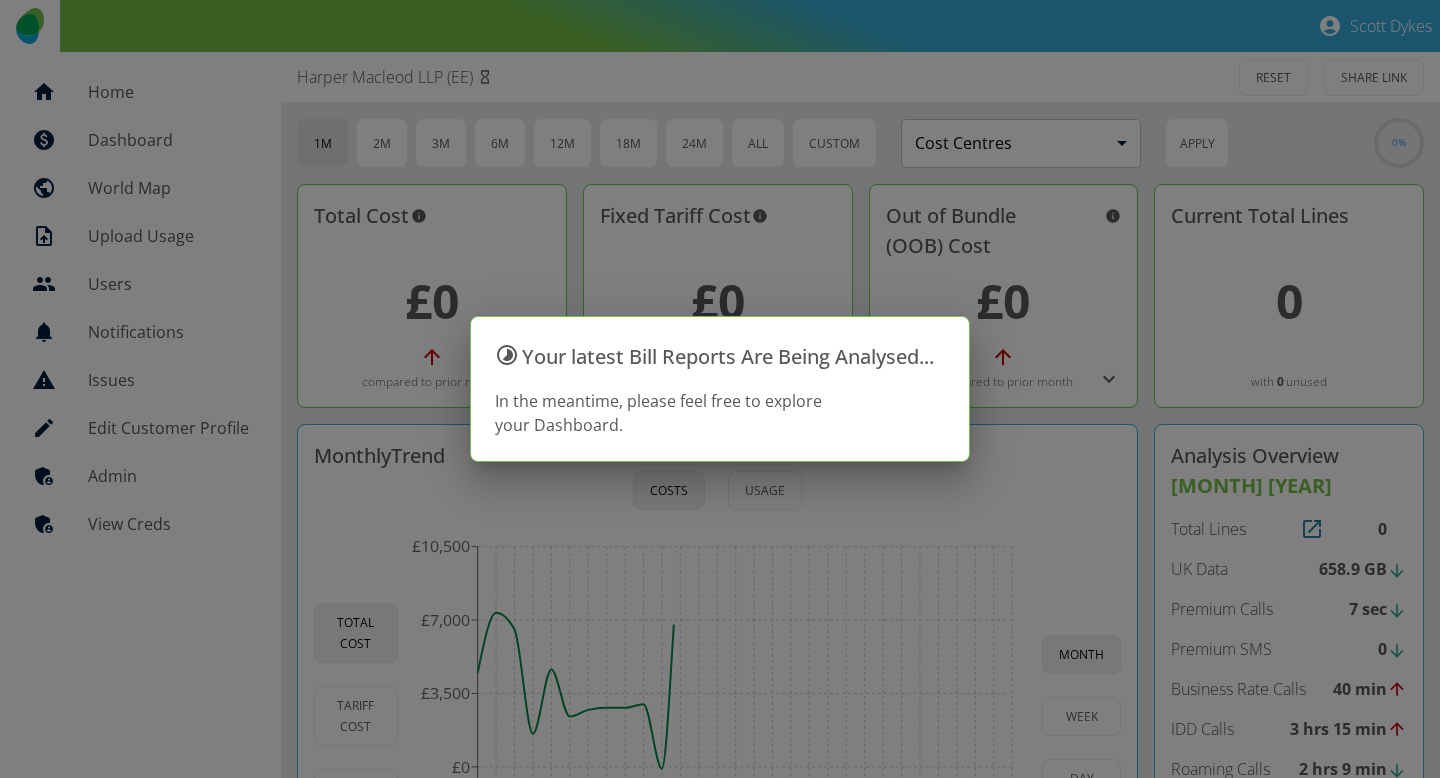 click on "Monthly  Trend Costs Usage Total Cost Tariff Cost OOB Cost [NUMBER] [MONTH] [YEAR] [NUMBER] [MONTH] [YEAR] [NUMBER] [MONTH] [YEAR] [NUMBER] [MONTH] [YEAR] [NUMBER] [MONTH] [YEAR] [NUMBER] [MONTH] [YEAR] [NUMBER] [MONTH] [YEAR] [NUMBER] [MONTH] [YEAR] [NUMBER] [MONTH] [YEAR] [NUMBER] [MONTH] [YEAR] [NUMBER] [MONTH] [YEAR] [NUMBER] [MONTH] [YEAR] [NUMBER] [MONTH] [YEAR] [NUMBER] [MONTH] [YEAR] [NUMBER] [MONTH] [YEAR] [NUMBER] [MONTH] [YEAR] [NUMBER] [MONTH] [YEAR] [NUMBER] [MONTH] [YEAR] [NUMBER] [MONTH] [YEAR] [NUMBER] [MONTH] [YEAR] [NUMBER] [MONTH] [YEAR] [NUMBER] [MONTH] [YEAR] [NUMBER] [MONTH] [YEAR] [NUMBER] [MONTH] [YEAR] [NUMBER] [MONTH] [YEAR] [CURRENCY][NUMBER] [CURRENCY]0 [CURRENCY][NUMBER] [CURRENCY][NUMBER] [NUMBER] month week day" at bounding box center [717, 709] 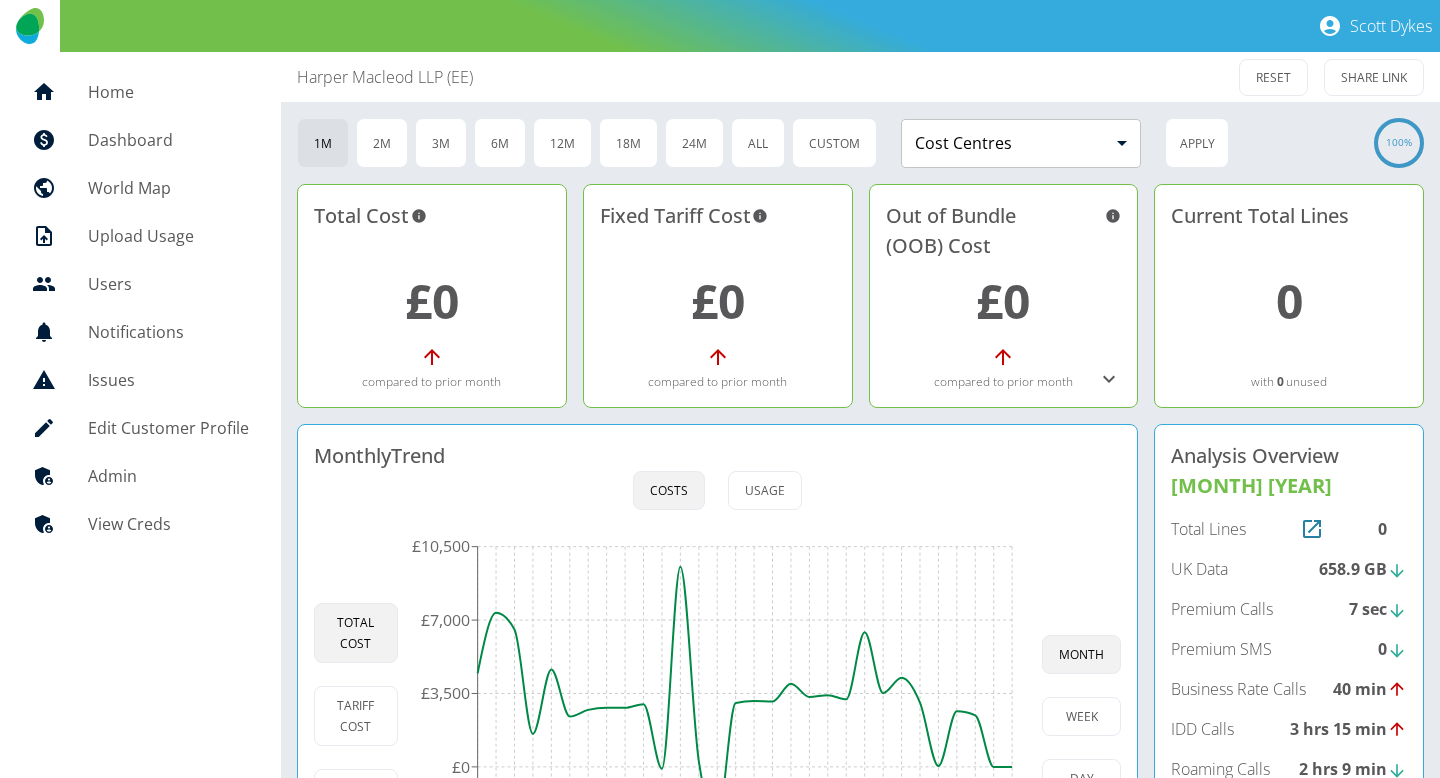 scroll, scrollTop: 209, scrollLeft: 0, axis: vertical 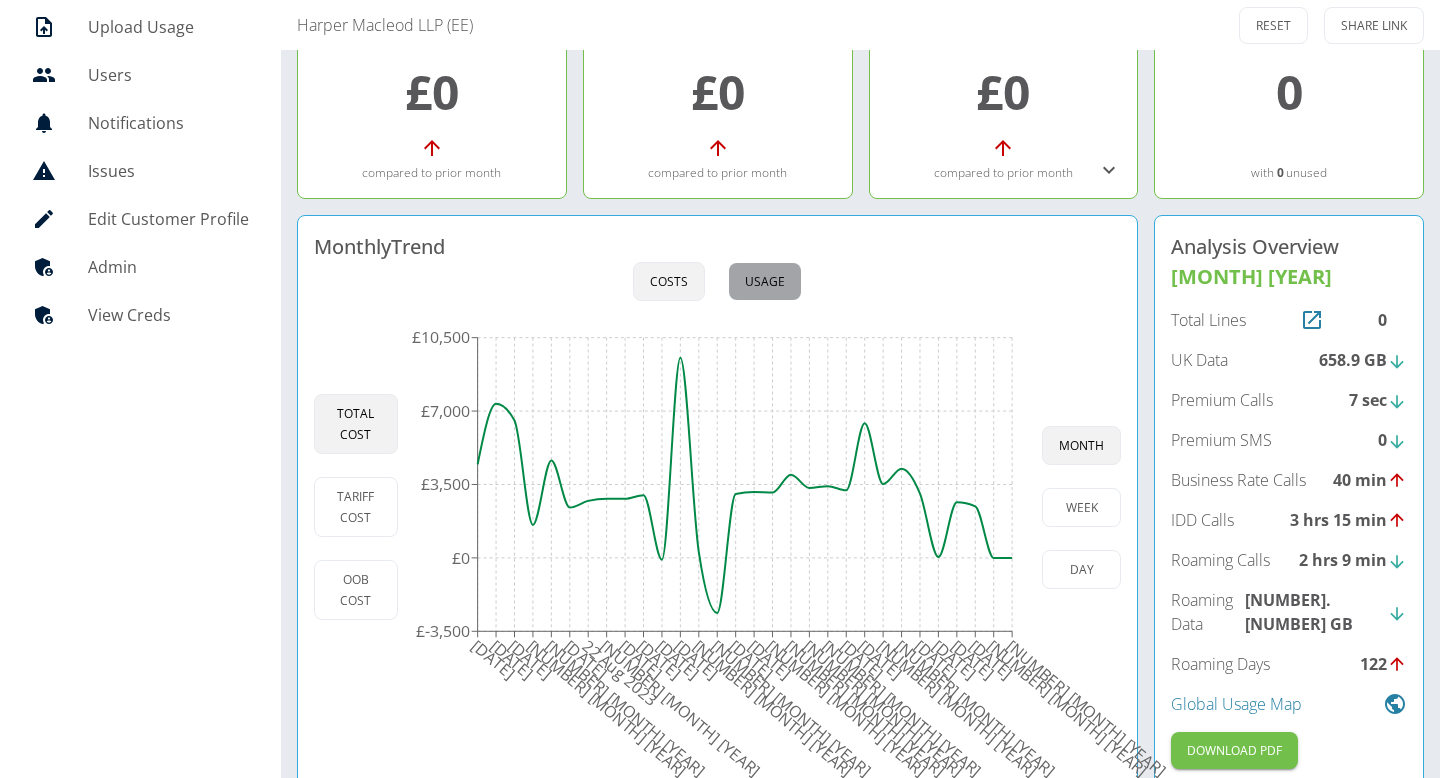 click on "Usage" at bounding box center [765, 281] 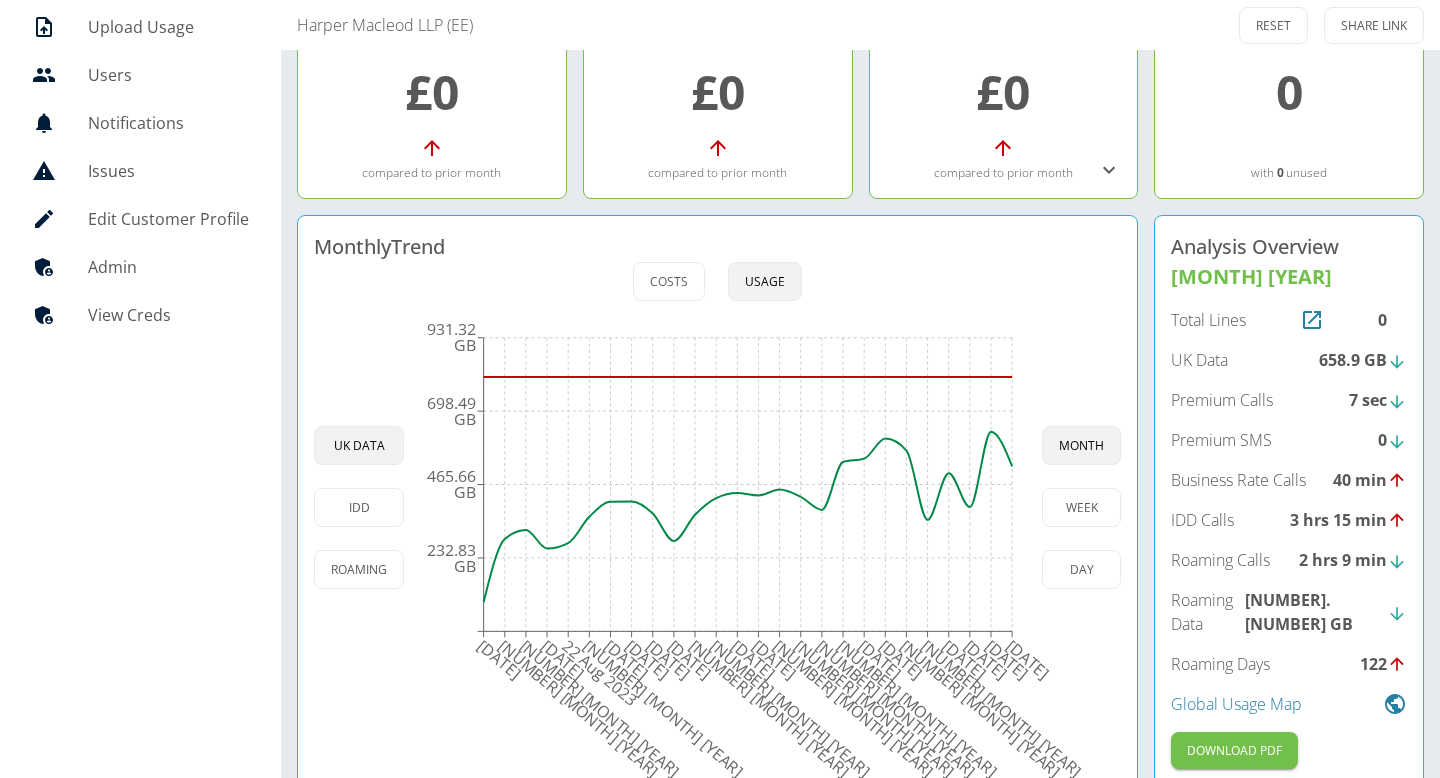 click on "View Creds" at bounding box center (168, 315) 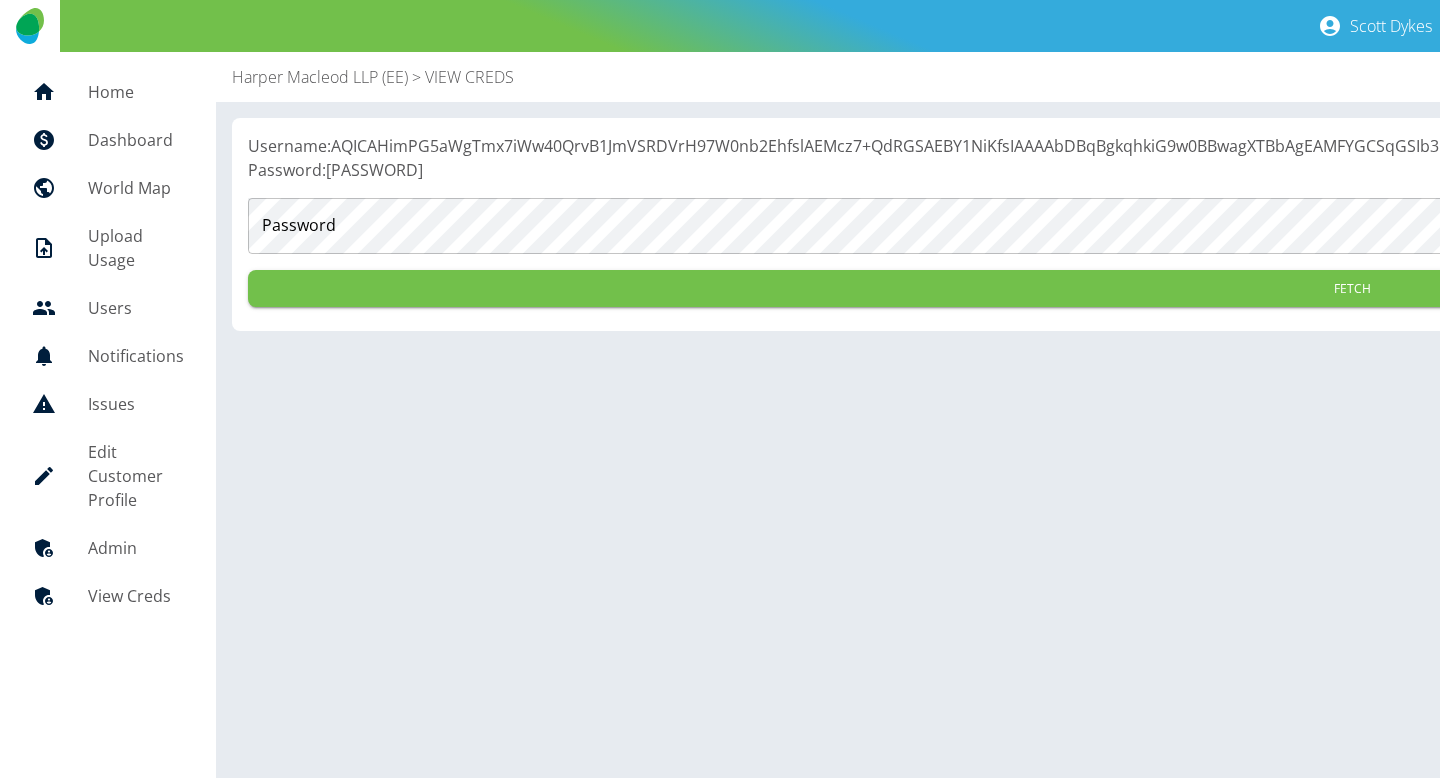 scroll, scrollTop: 0, scrollLeft: 0, axis: both 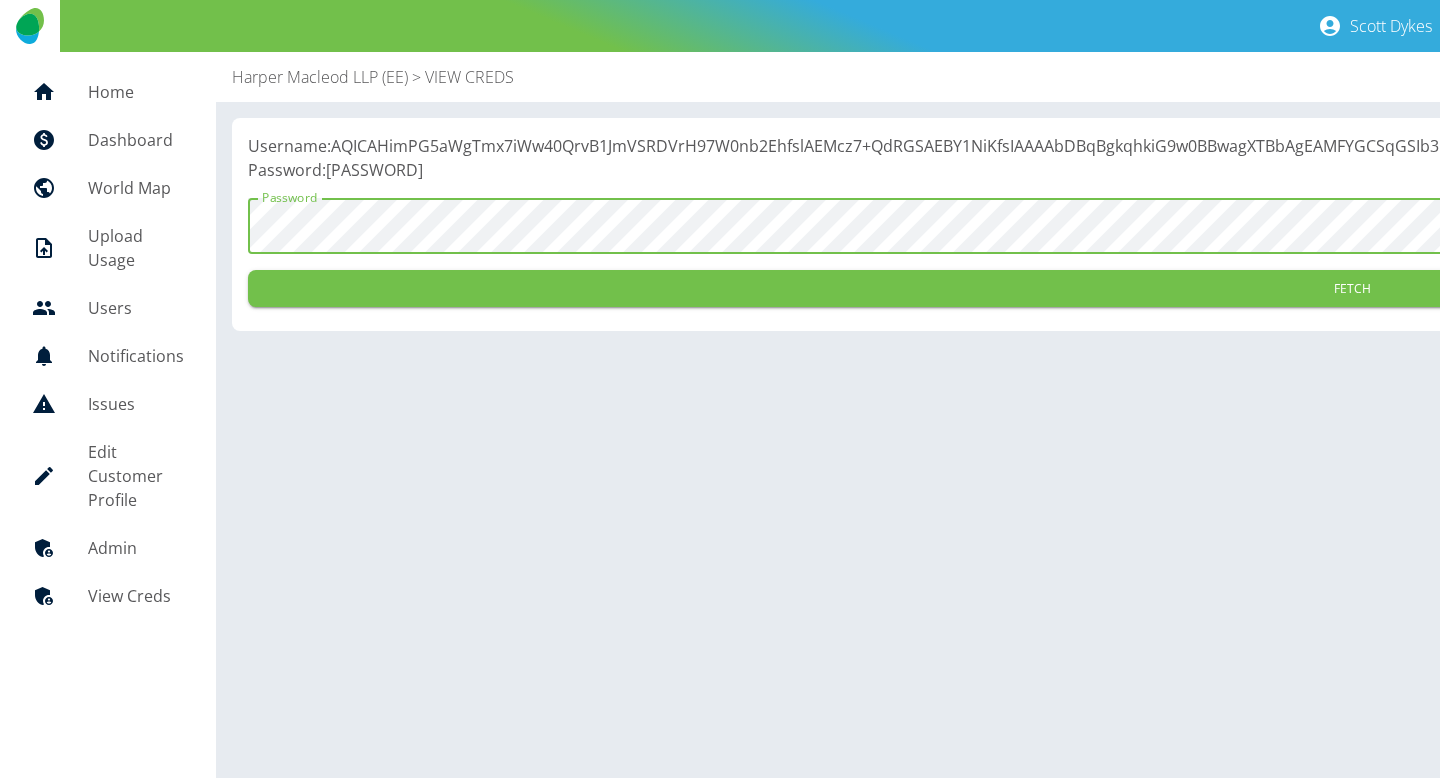 click on "Password:  [PASSWORD]" at bounding box center [1352, 170] 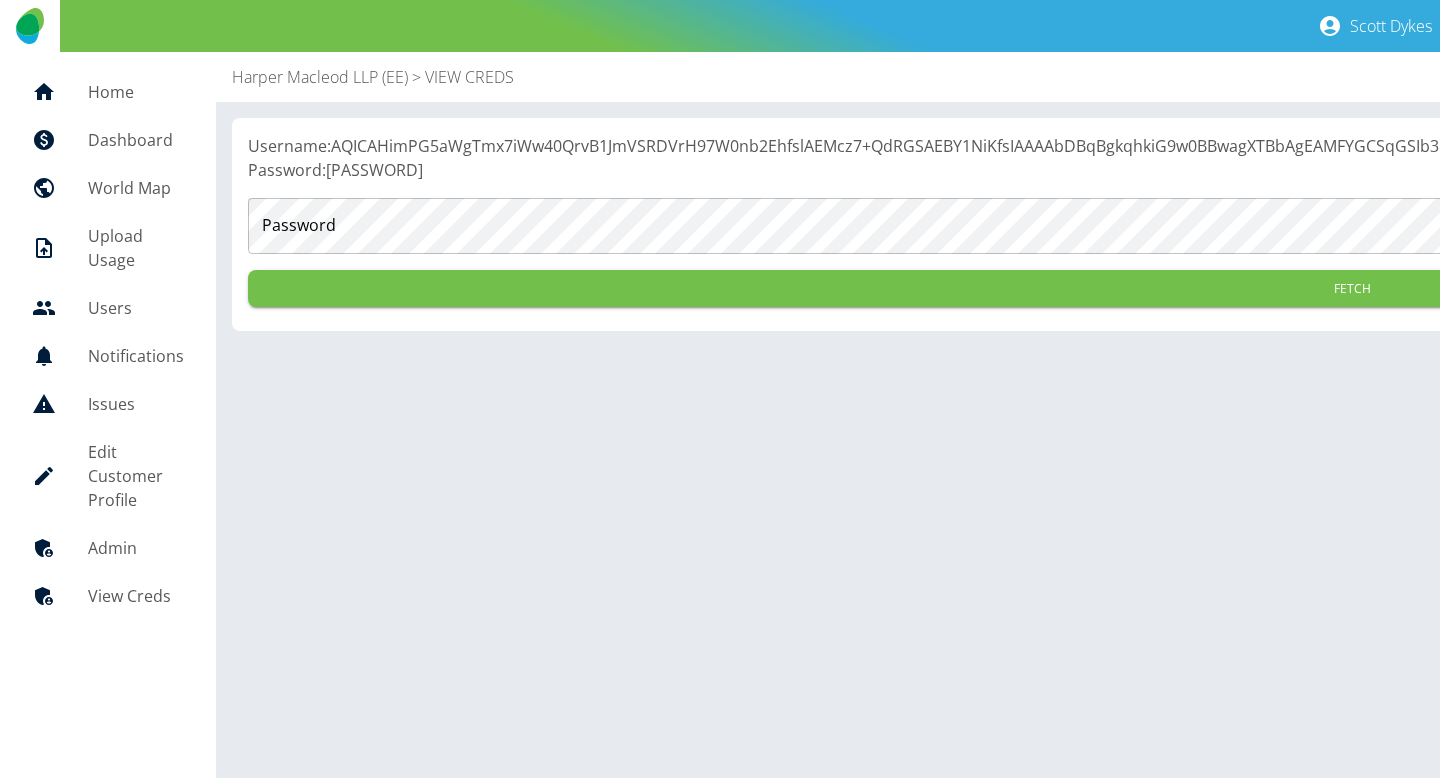 click on "Harper Macleod LLP (EE)" at bounding box center [320, 77] 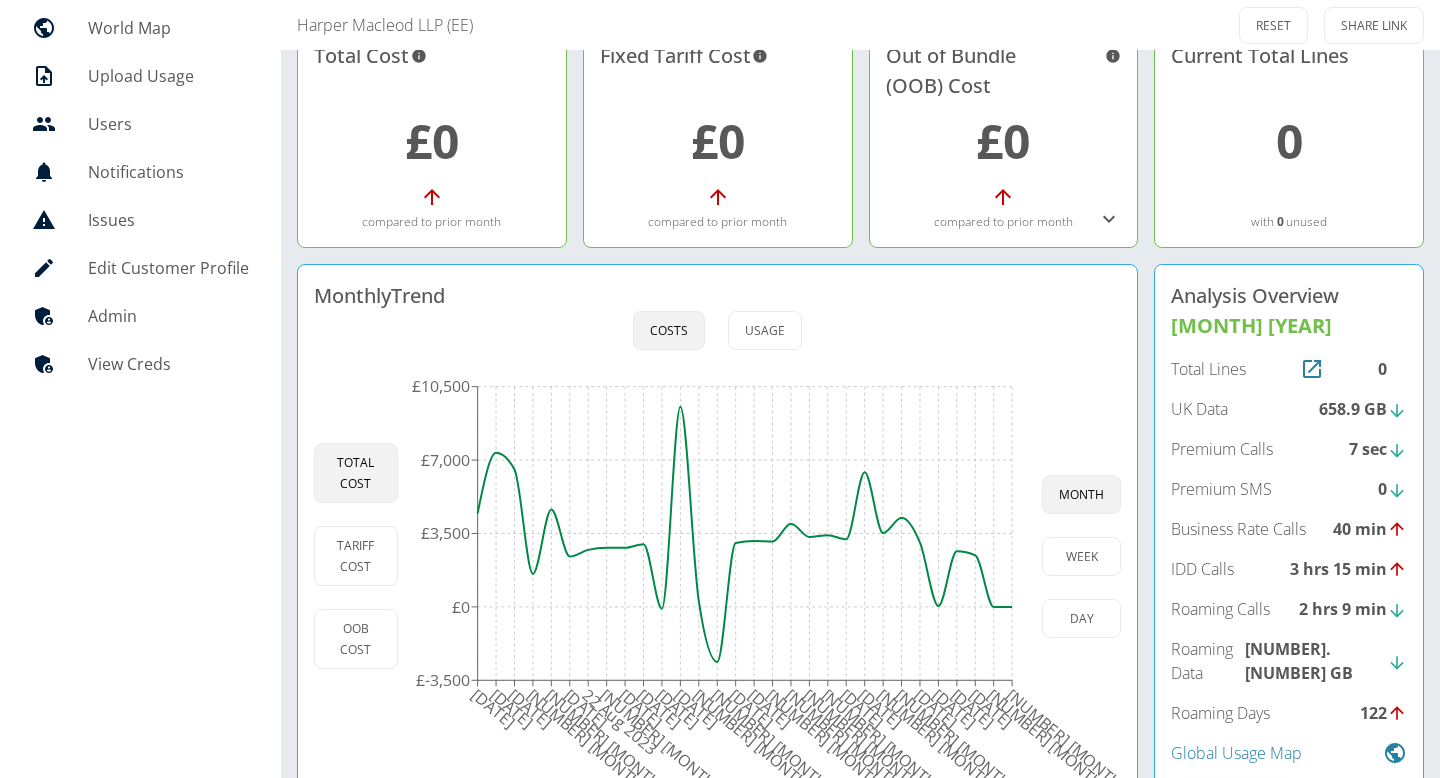 scroll, scrollTop: 188, scrollLeft: 0, axis: vertical 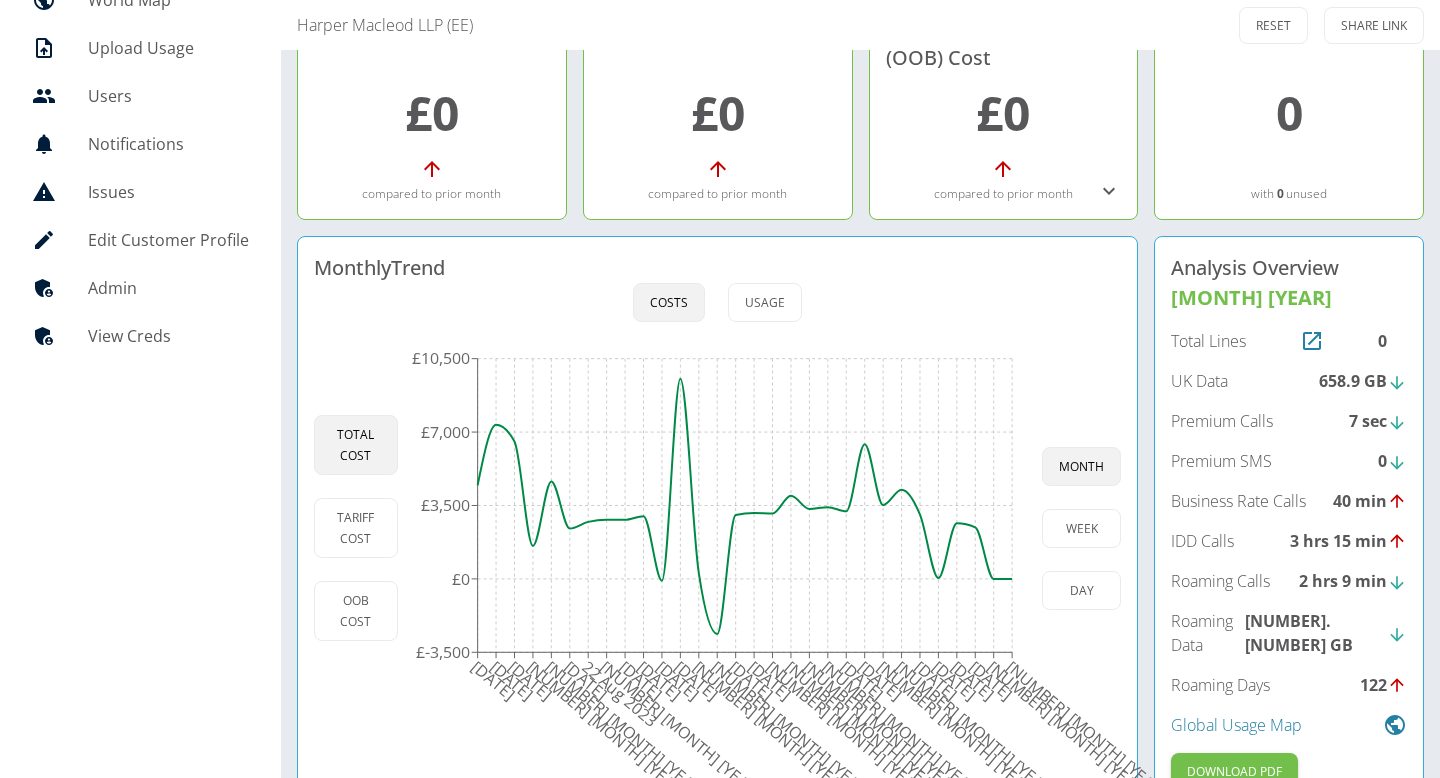 click on "Admin" at bounding box center [168, 288] 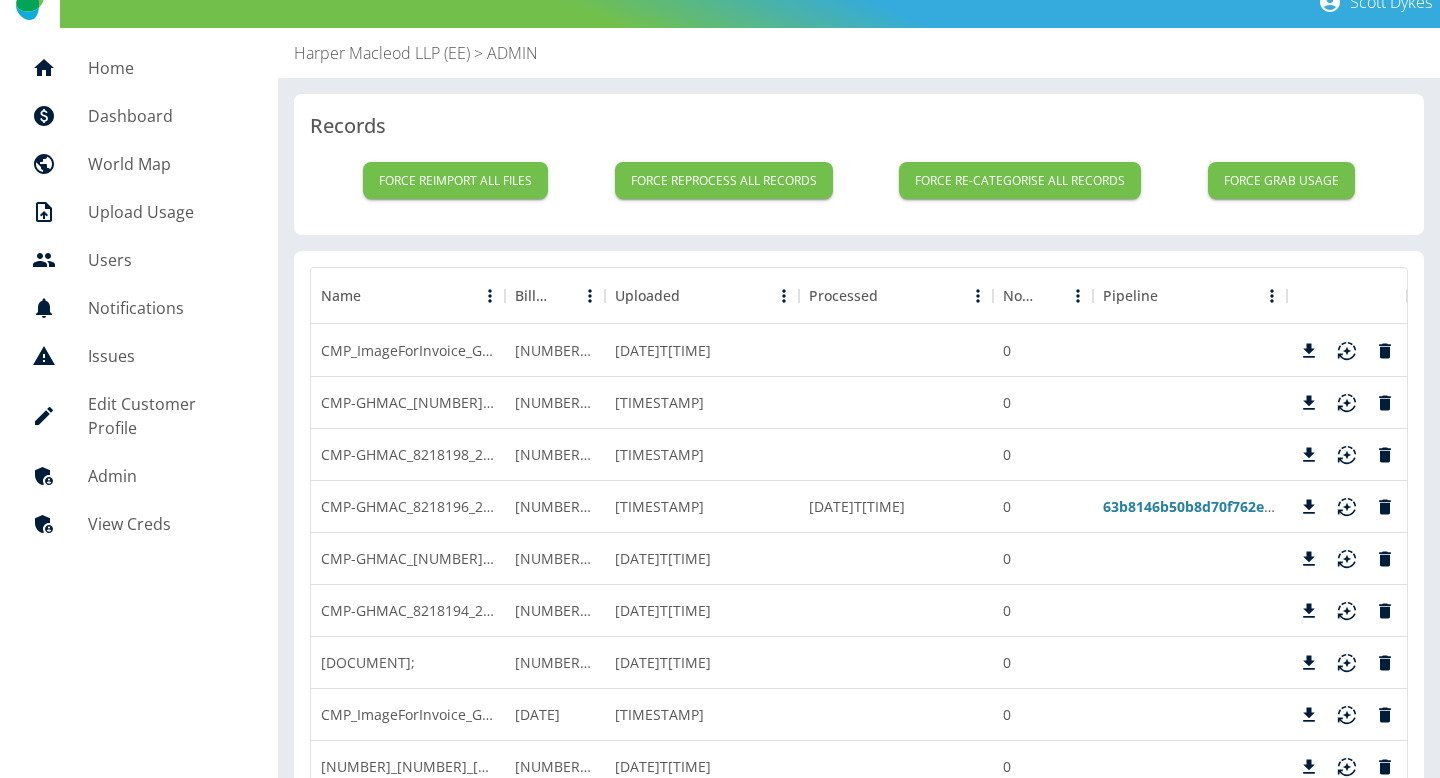 scroll, scrollTop: 0, scrollLeft: 0, axis: both 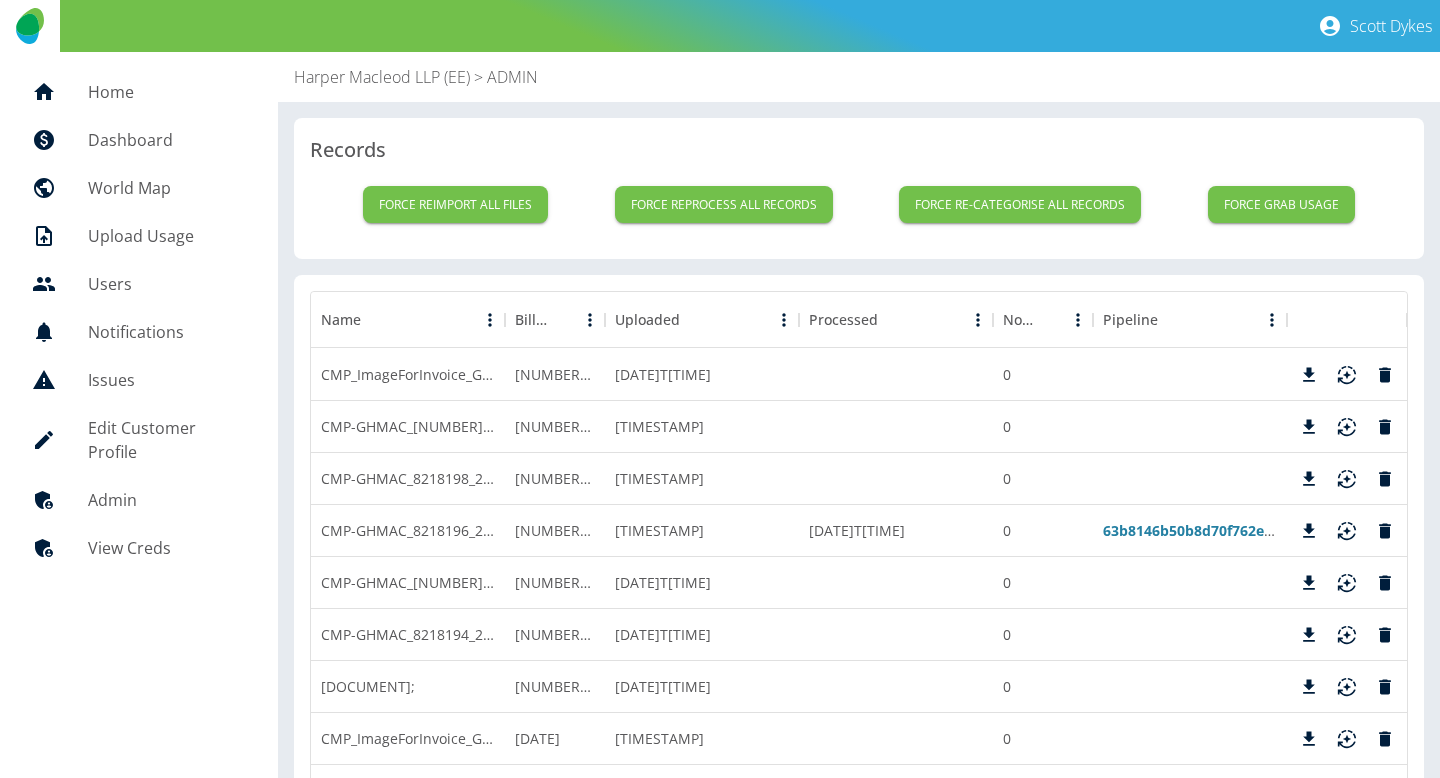 click on "View Creds" at bounding box center [167, 548] 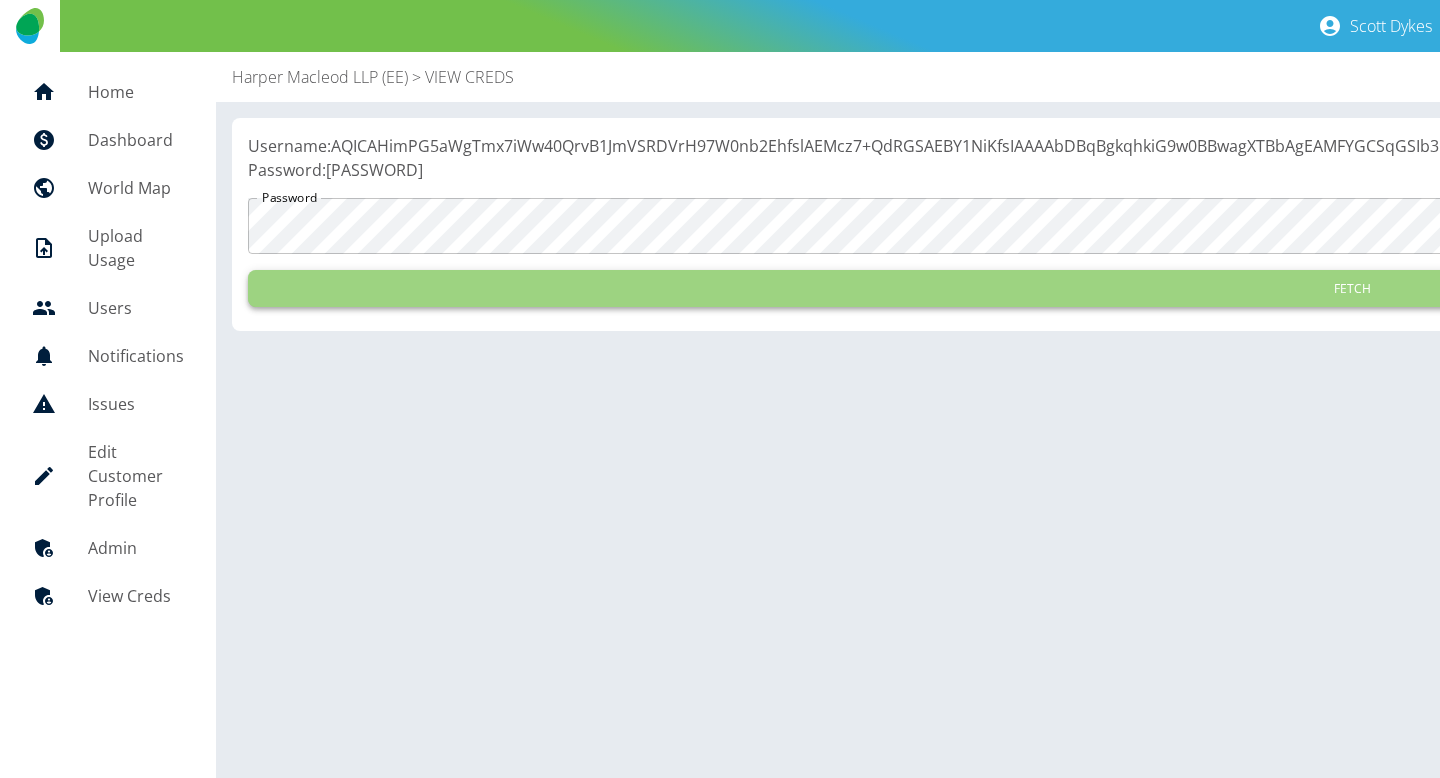click on "Fetch" at bounding box center (1352, 288) 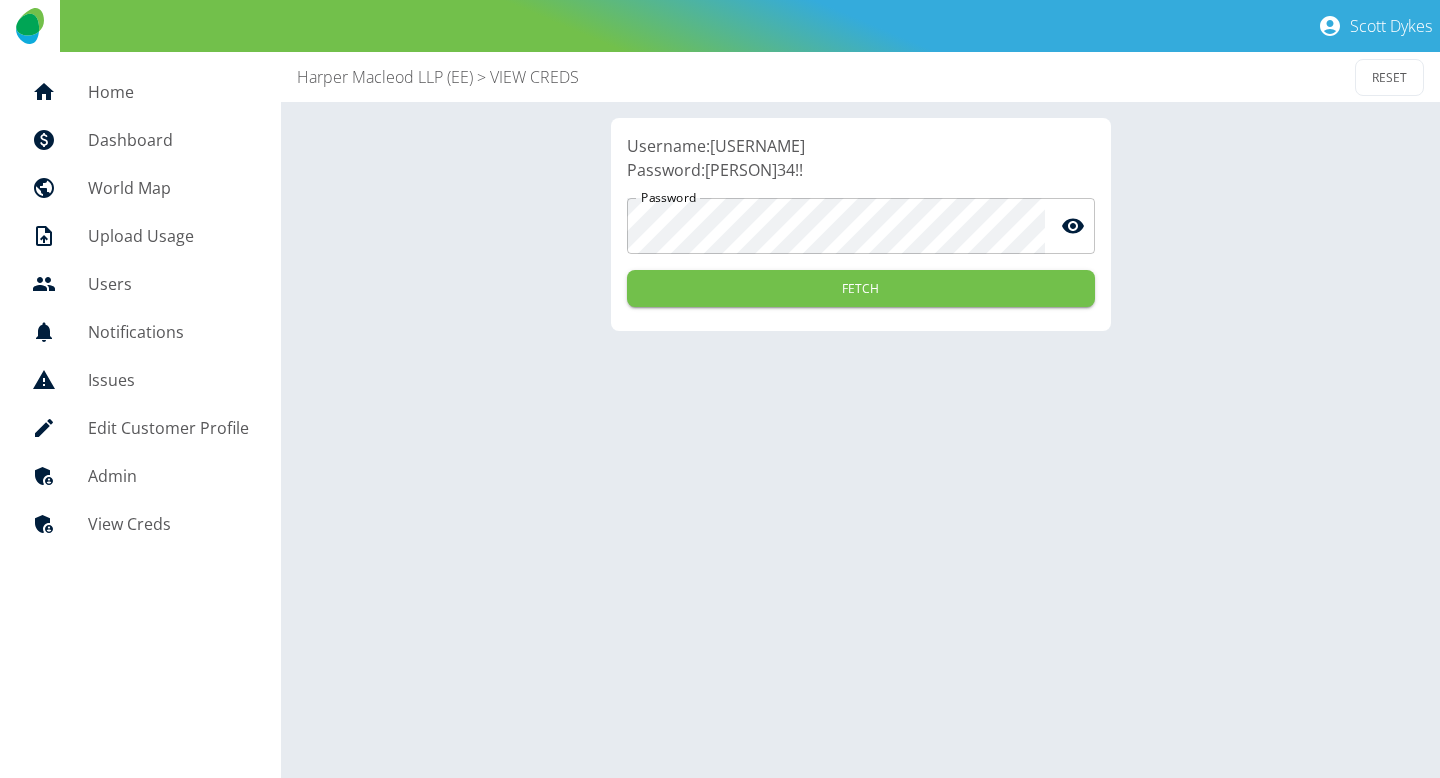 click on "Username:  [USERNAME]" at bounding box center (861, 146) 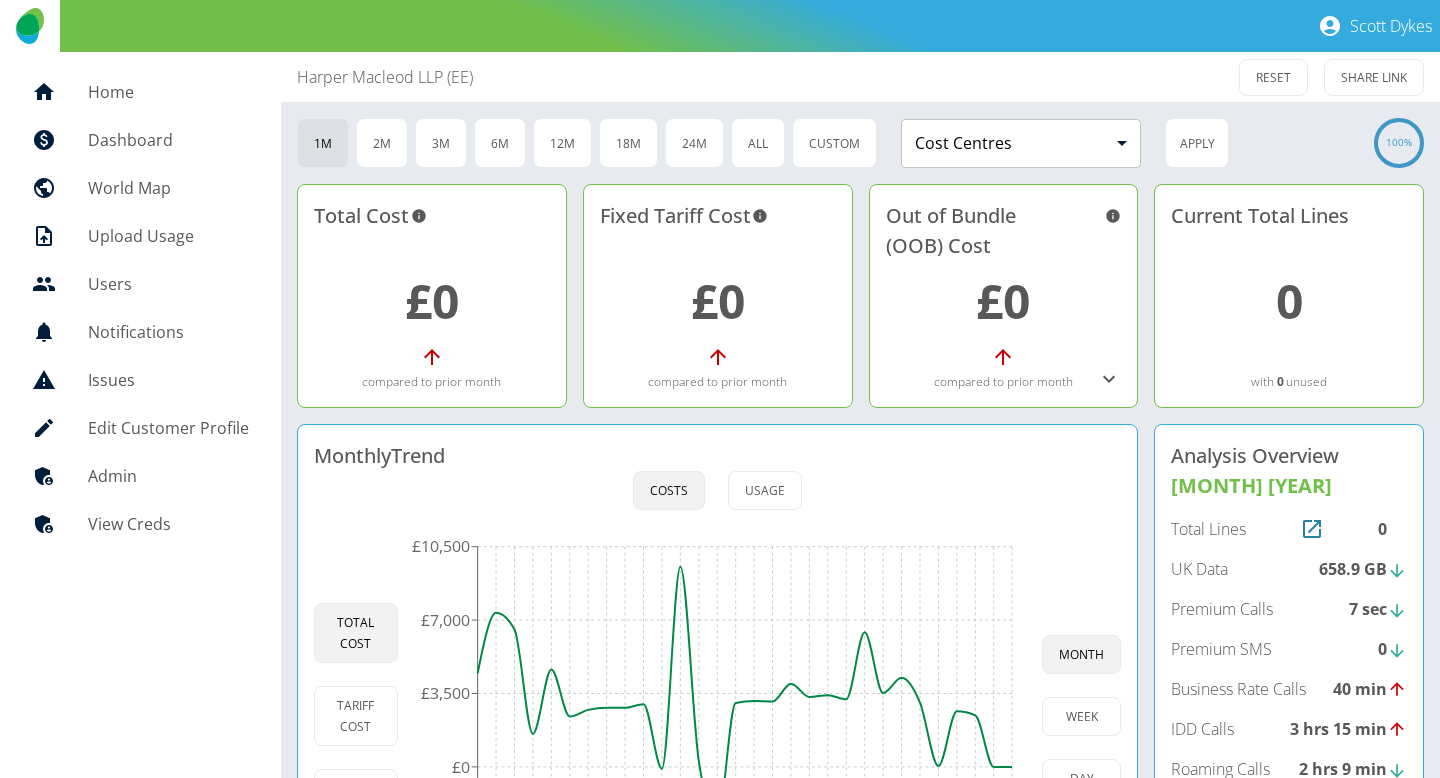 click on "£0" at bounding box center (432, 300) 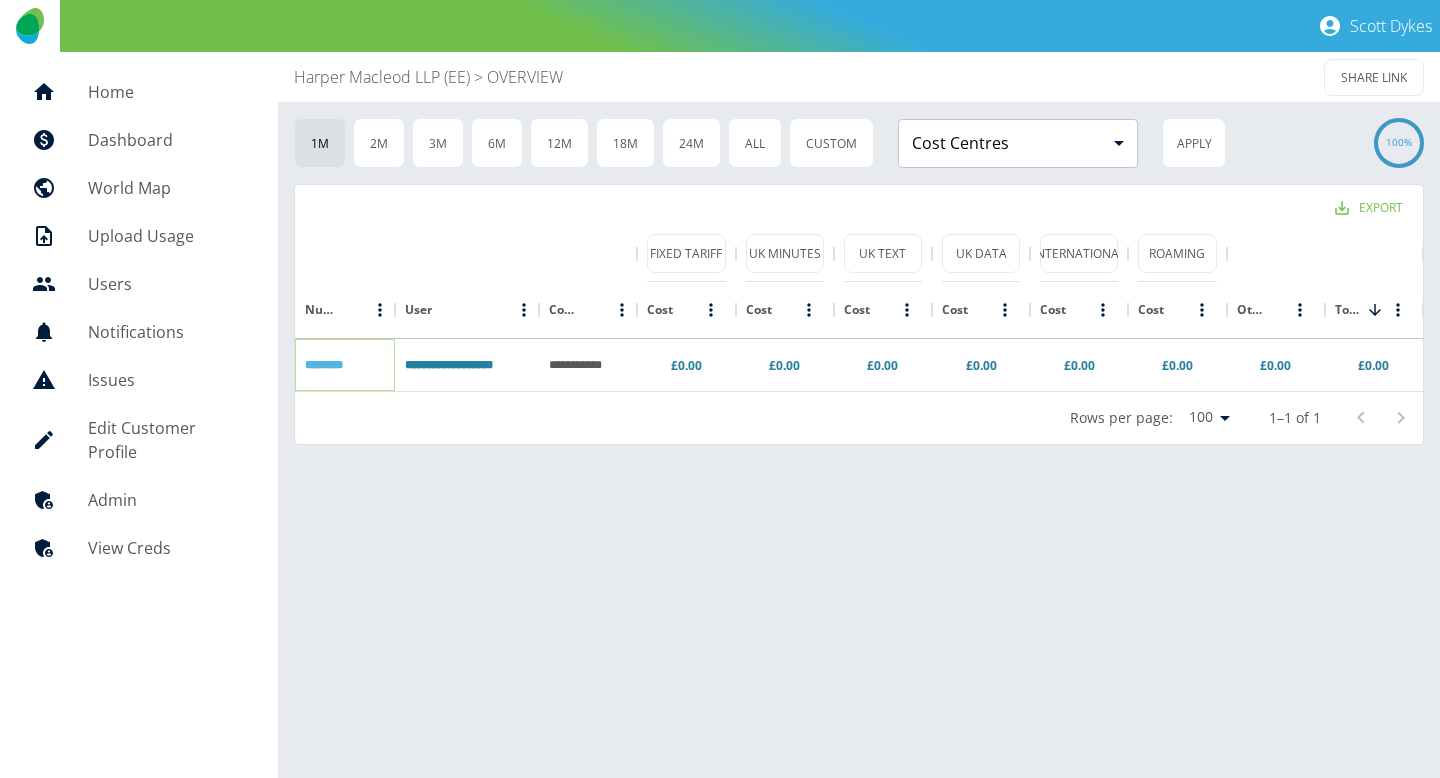 click on "********" at bounding box center [324, 365] 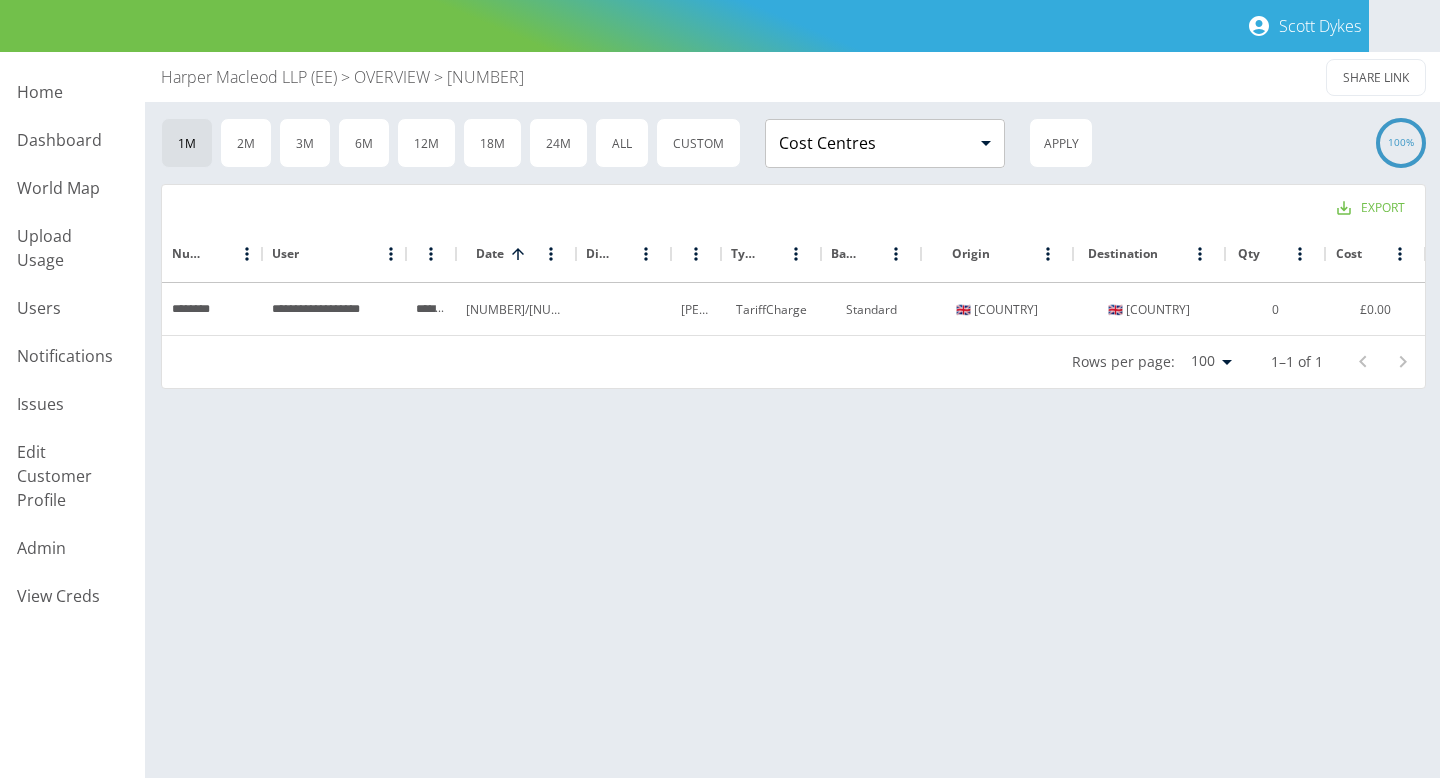 scroll, scrollTop: 0, scrollLeft: 0, axis: both 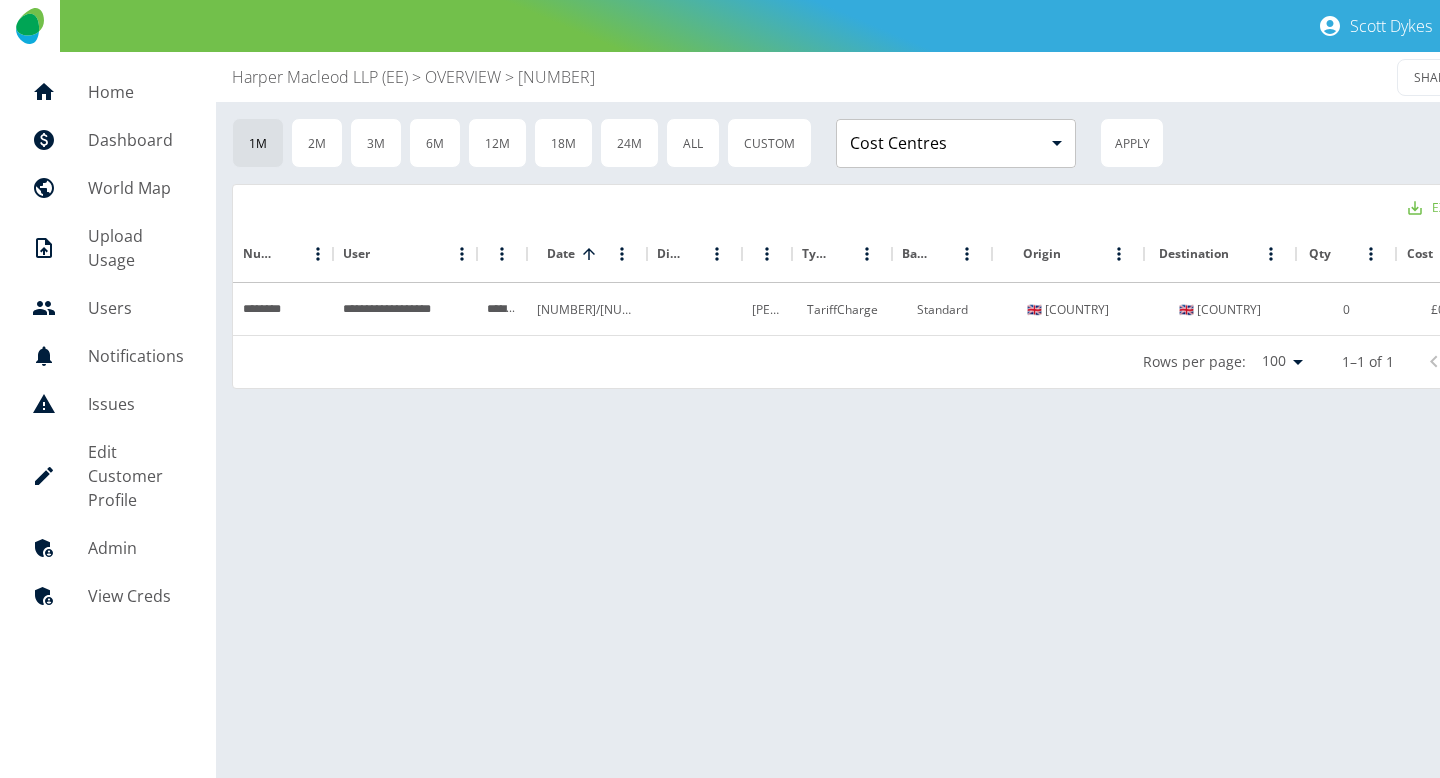 click on "Harper Macleod LLP (EE)" at bounding box center (320, 77) 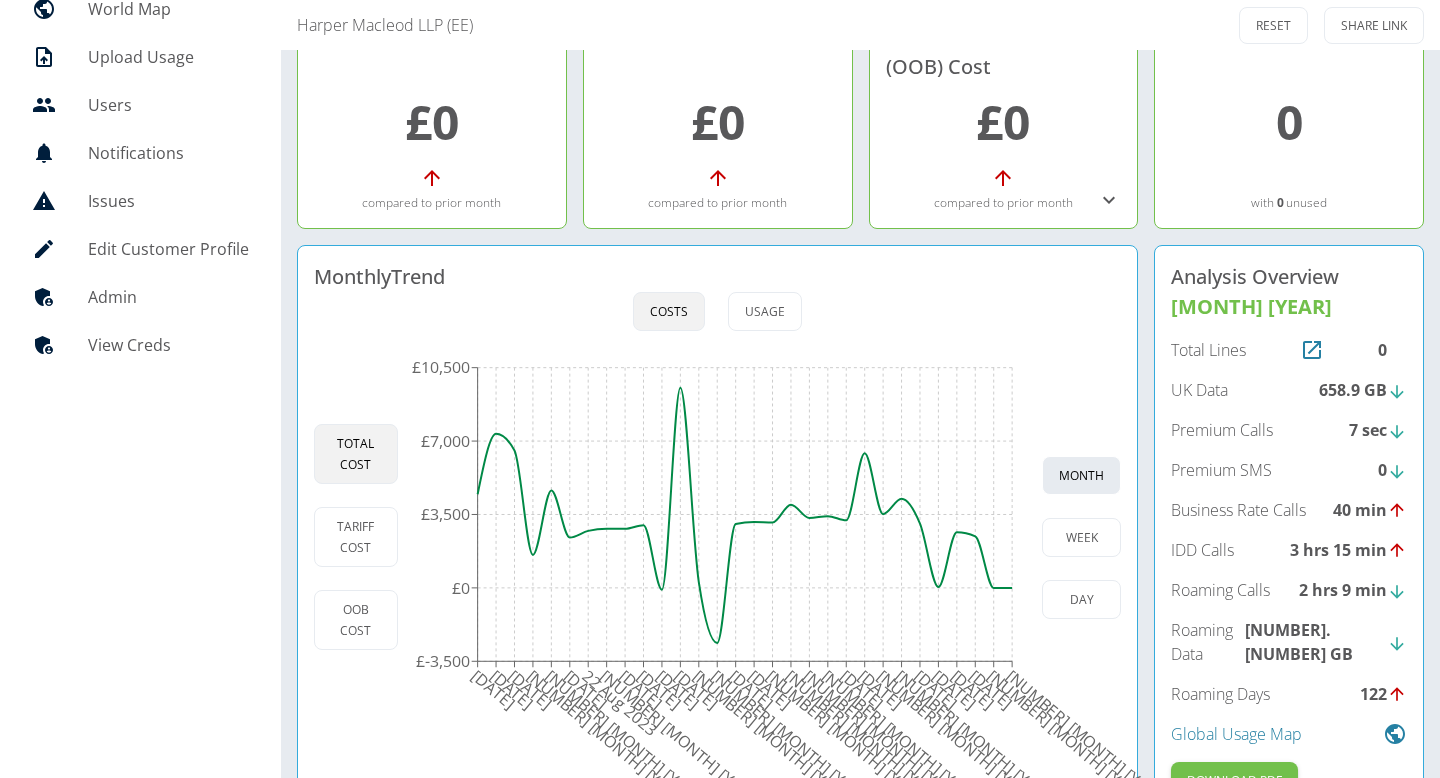 scroll, scrollTop: 198, scrollLeft: 0, axis: vertical 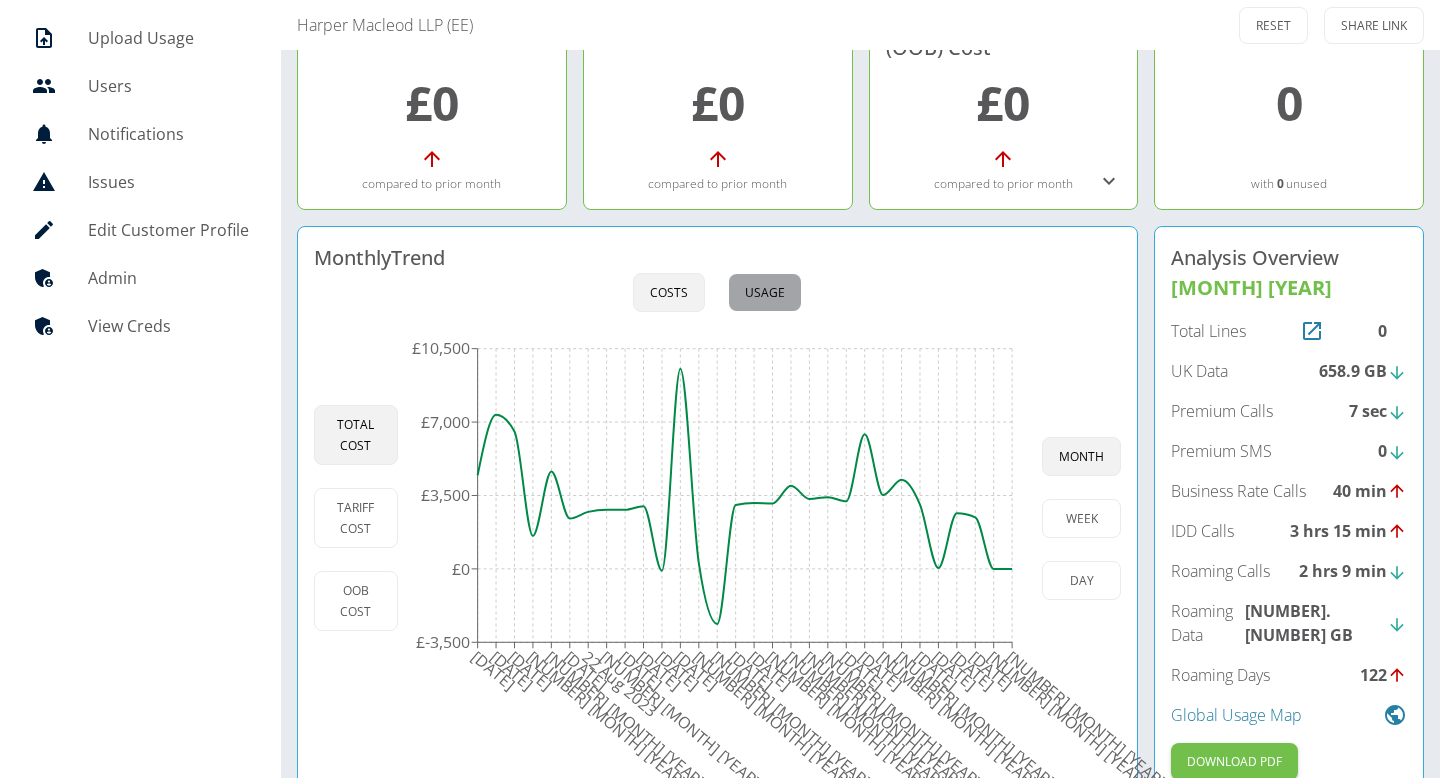 click on "Usage" at bounding box center (765, 292) 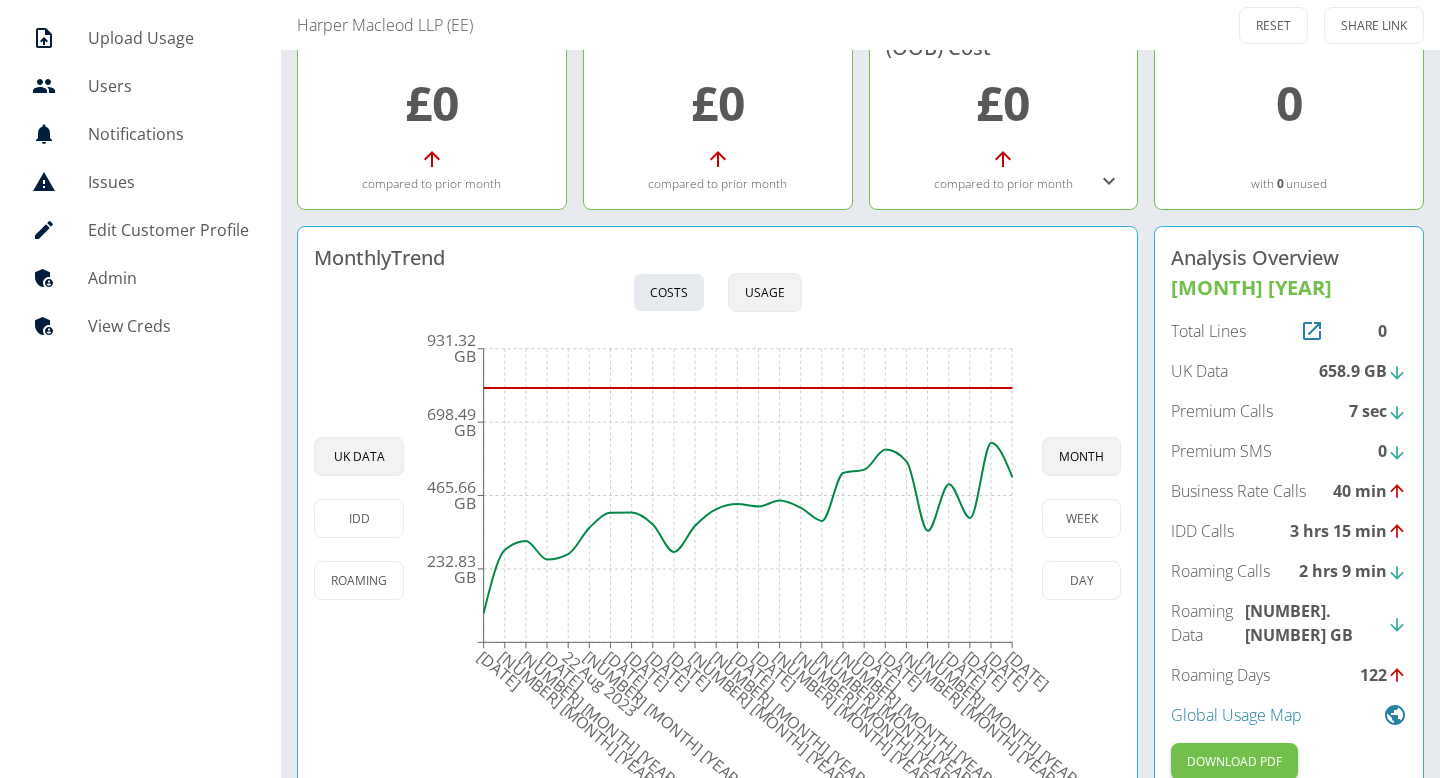 click on "Costs" at bounding box center (669, 292) 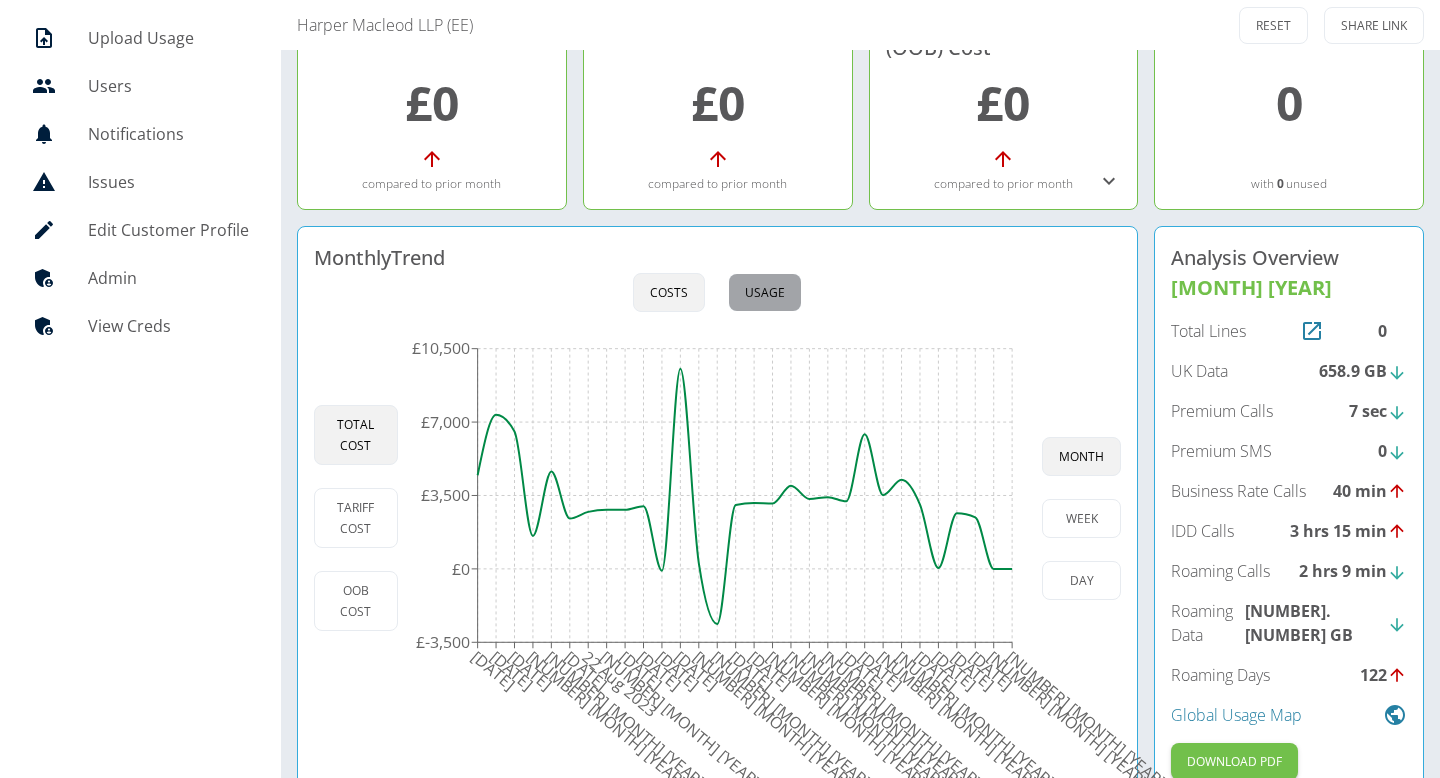 click on "Usage" at bounding box center (765, 292) 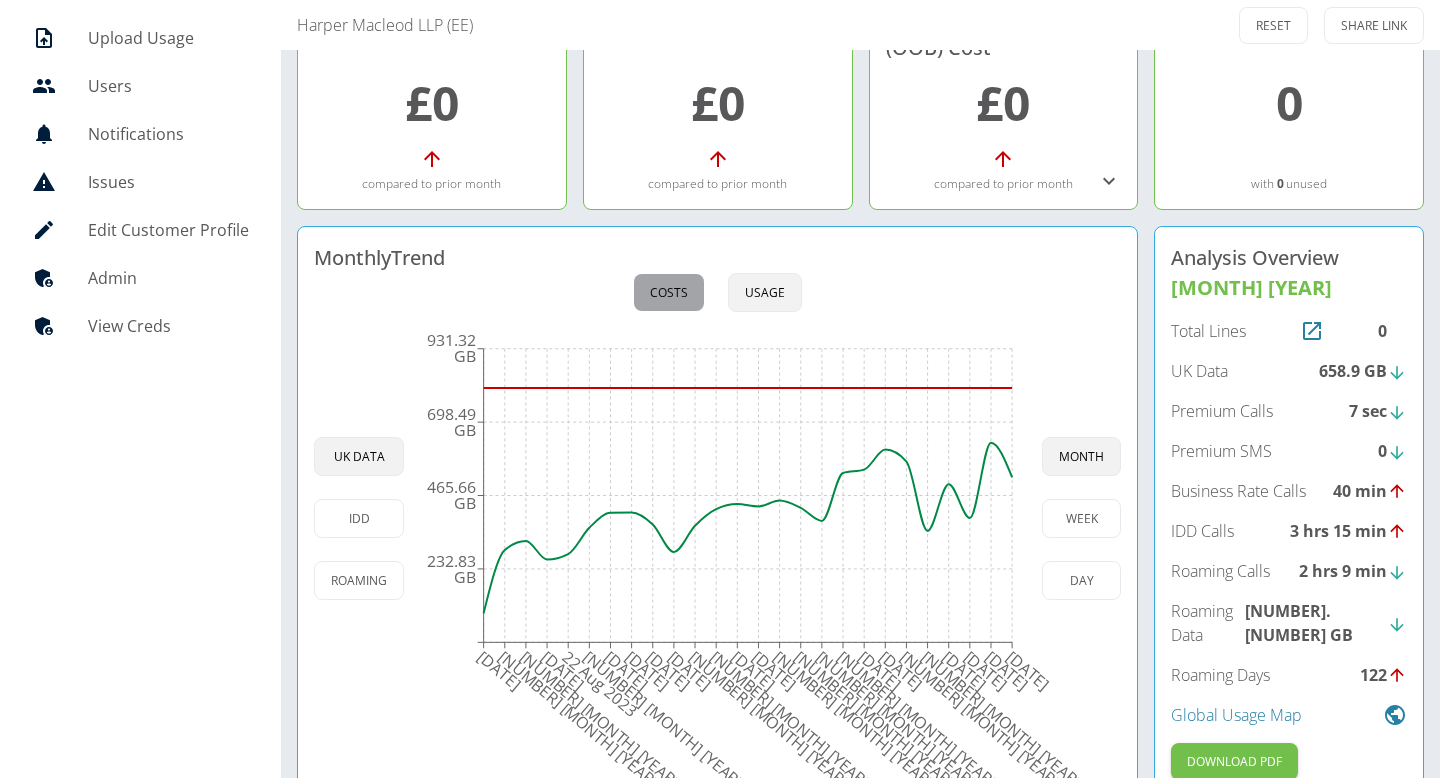 click on "Costs" at bounding box center [669, 292] 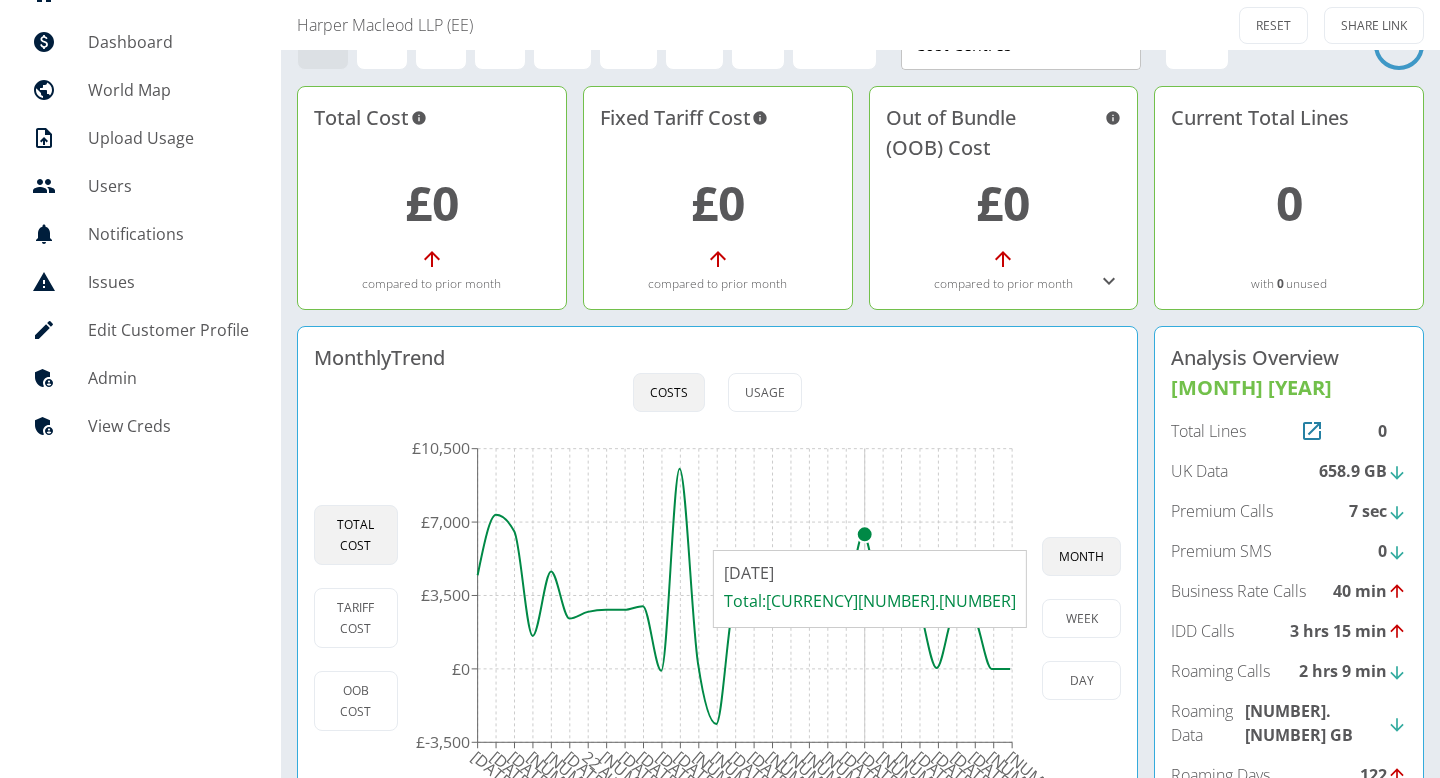 scroll, scrollTop: 69, scrollLeft: 0, axis: vertical 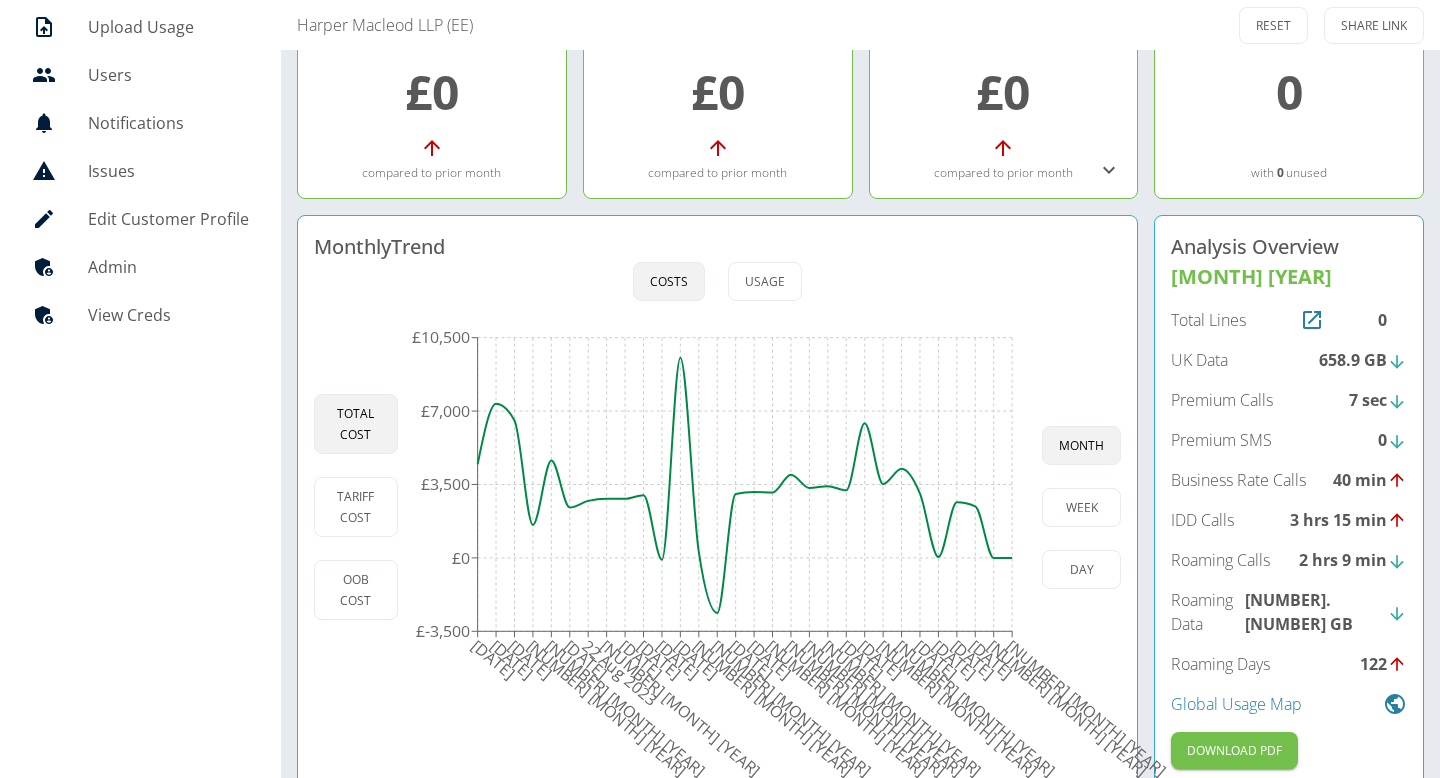 click on "Admin" at bounding box center [168, 267] 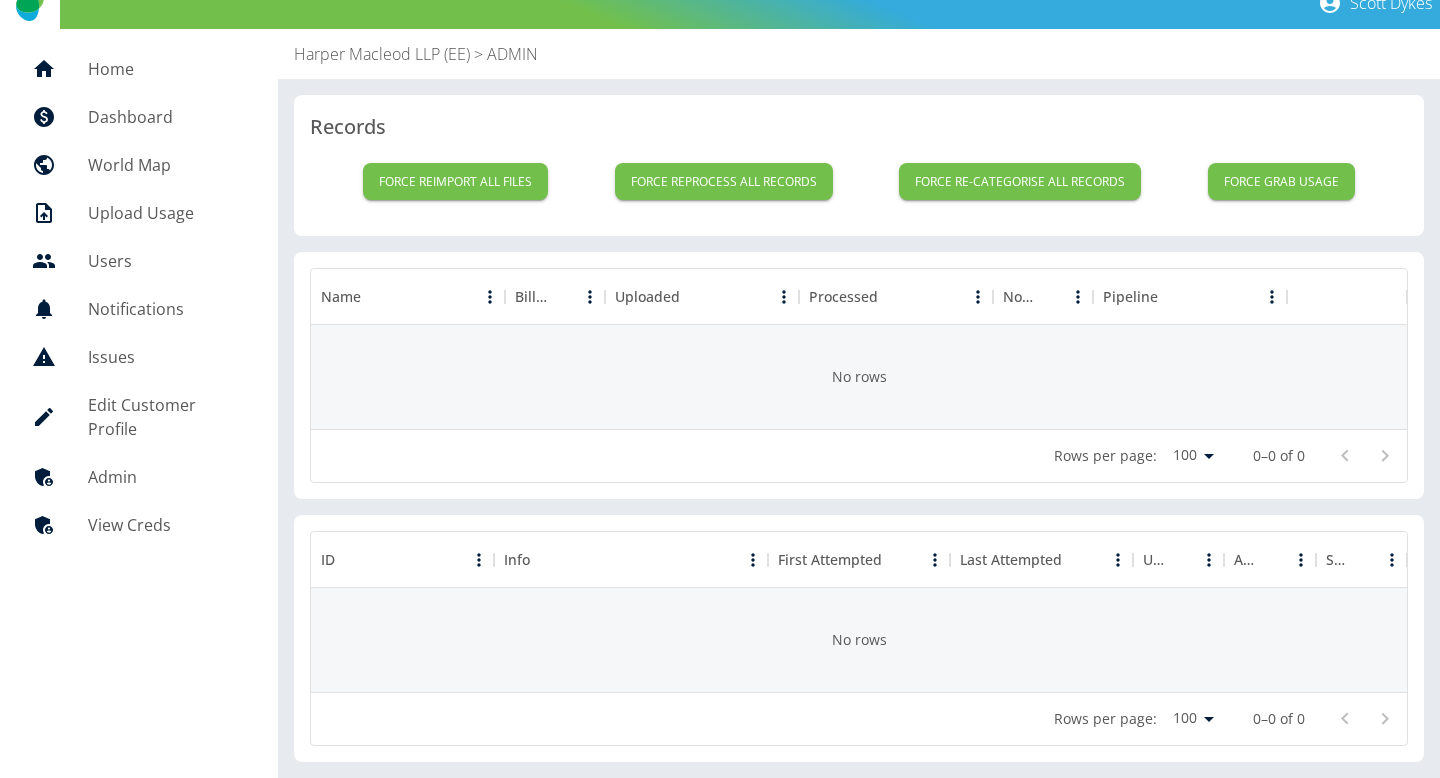 scroll, scrollTop: 0, scrollLeft: 0, axis: both 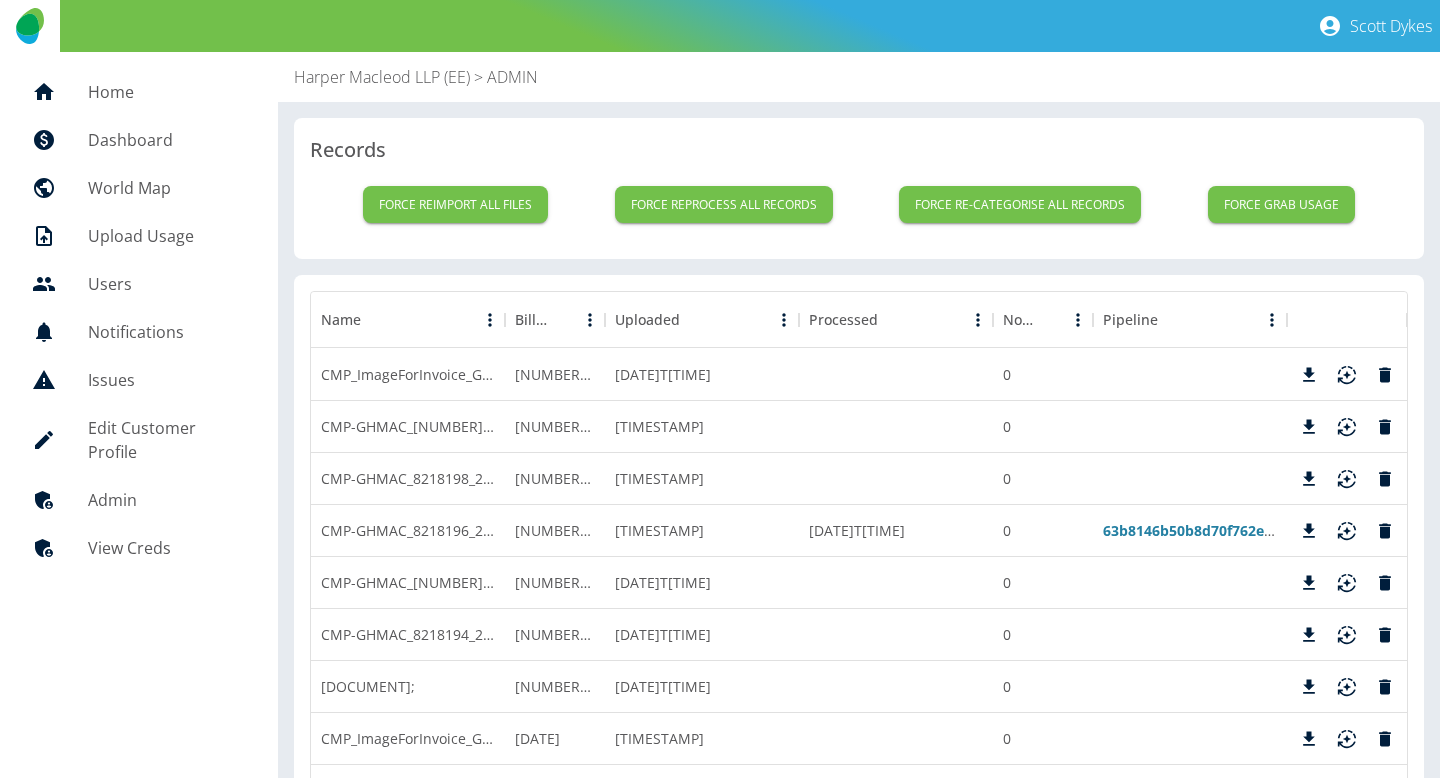 click on "Harper Macleod LLP (EE)" at bounding box center (382, 77) 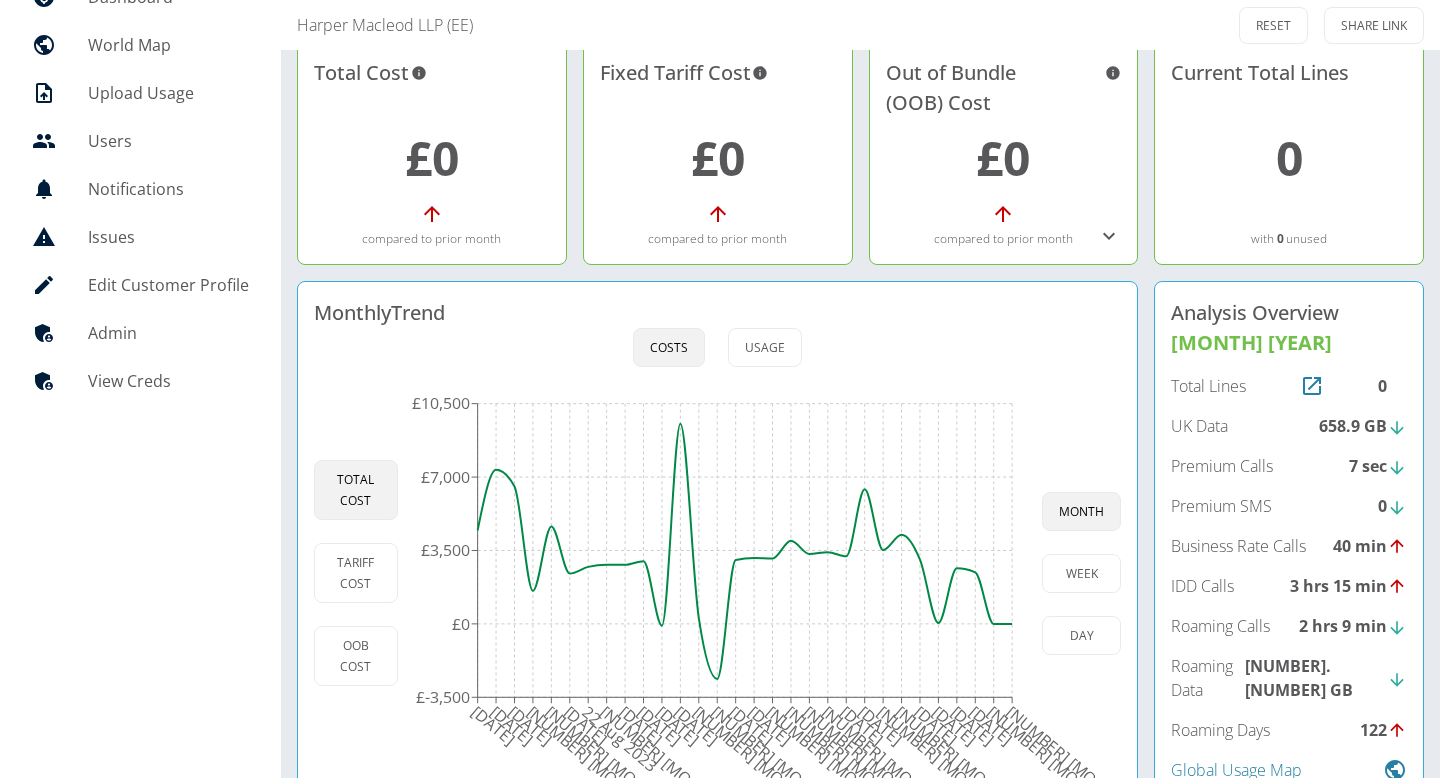 scroll, scrollTop: 161, scrollLeft: 0, axis: vertical 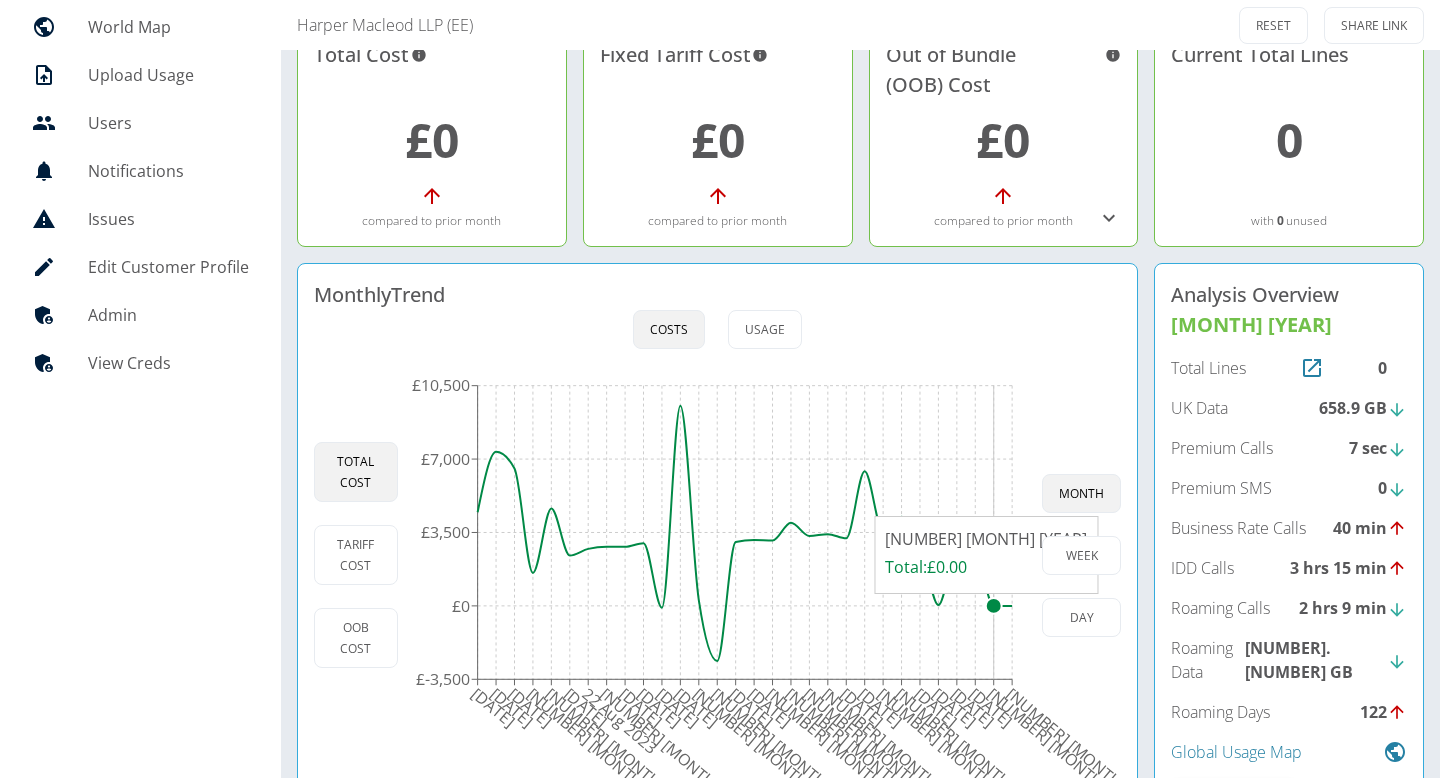 click 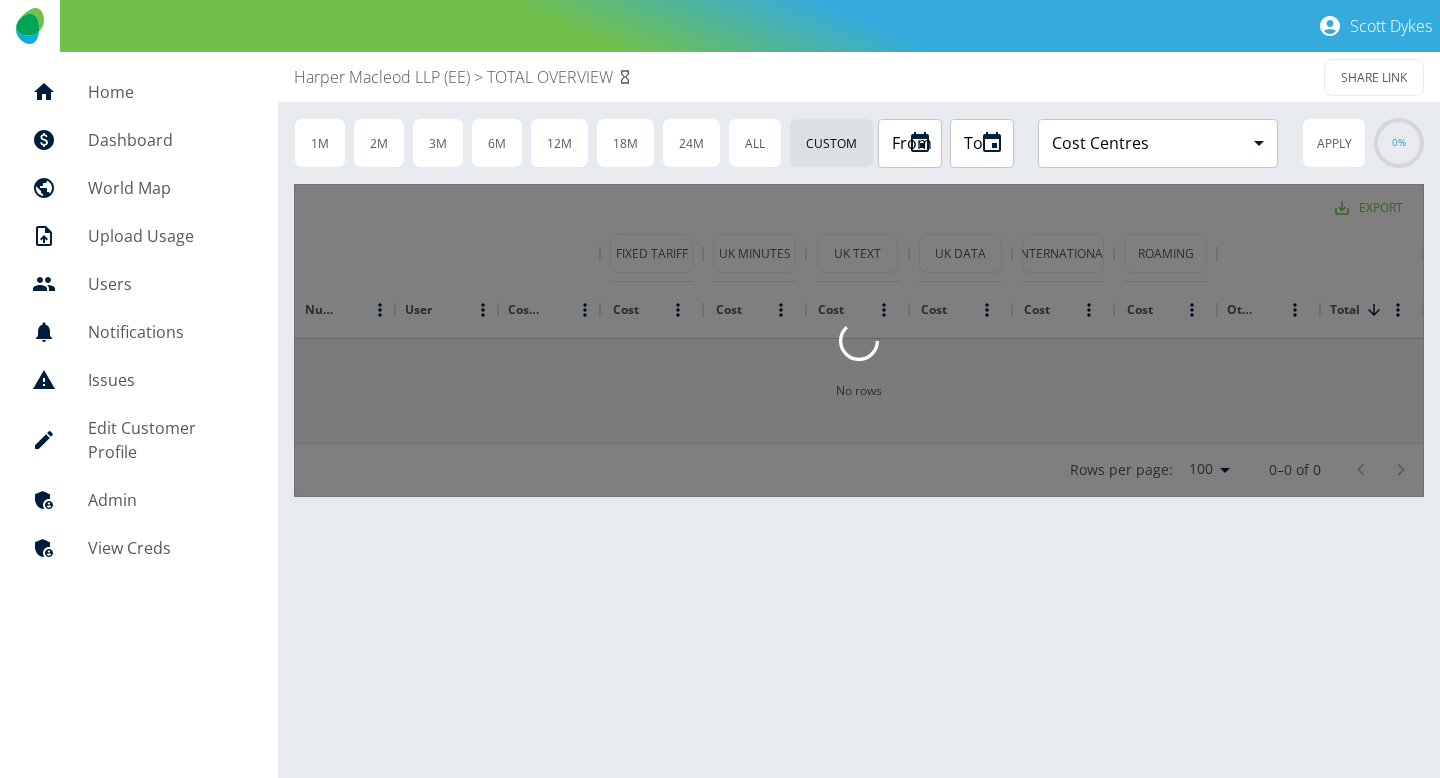 scroll, scrollTop: 0, scrollLeft: 0, axis: both 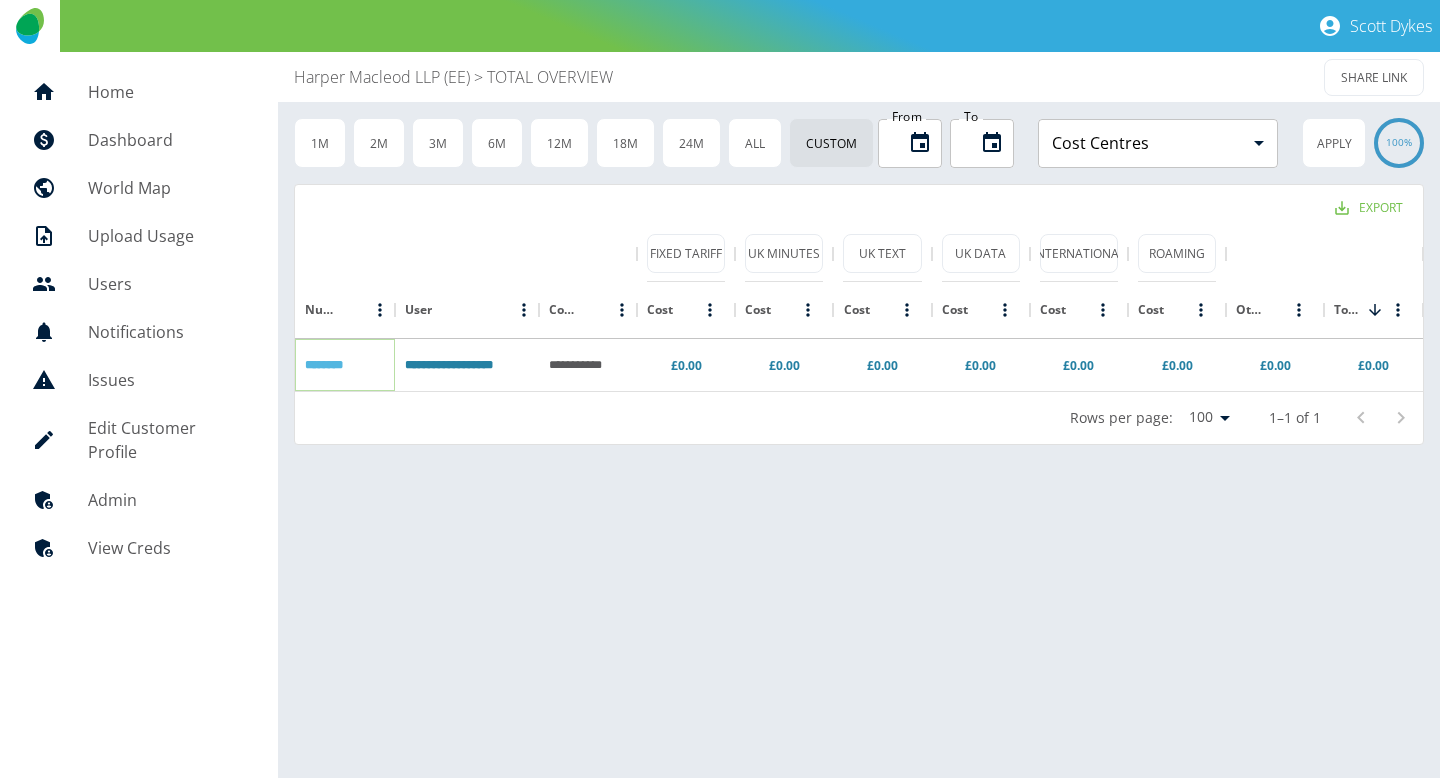 click on "********" at bounding box center [324, 365] 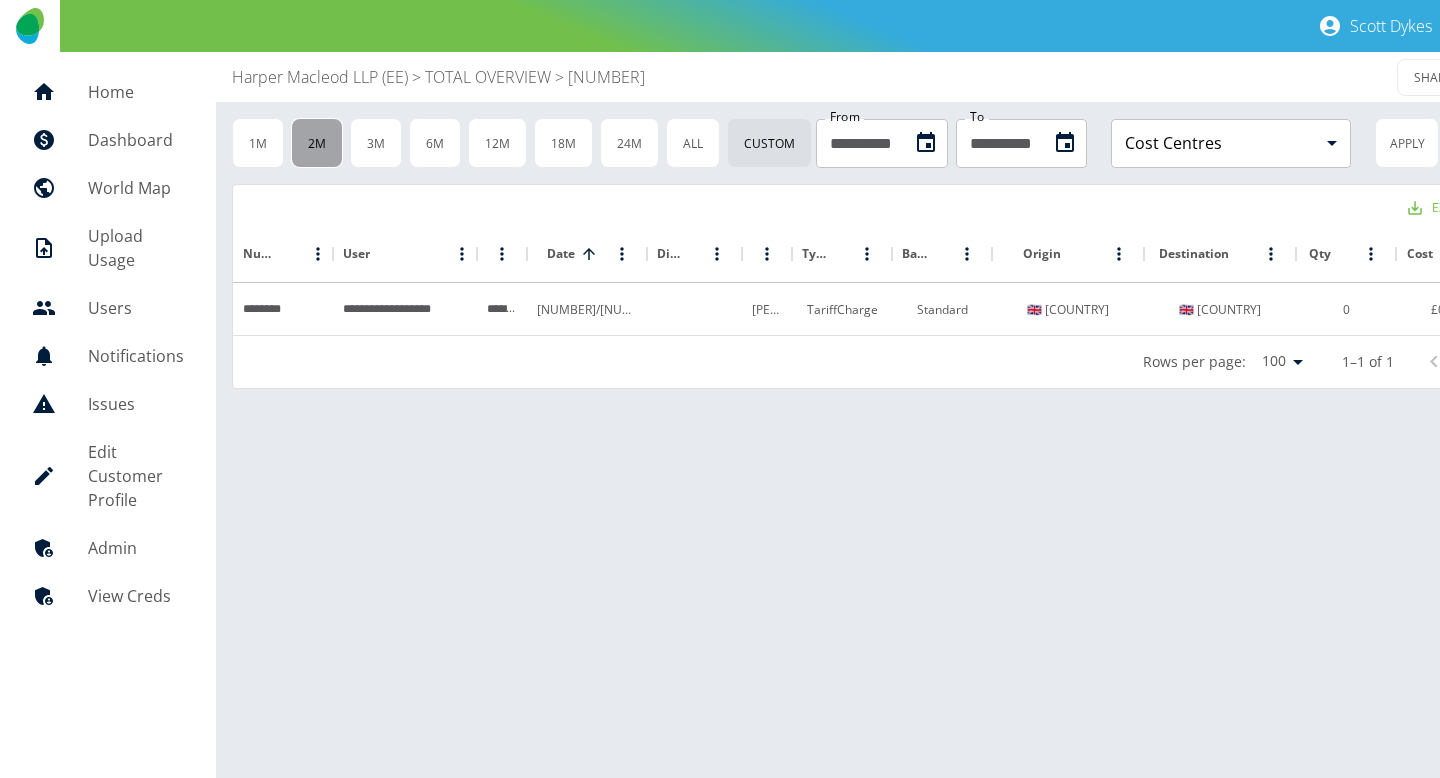 click on "2M" at bounding box center [317, 143] 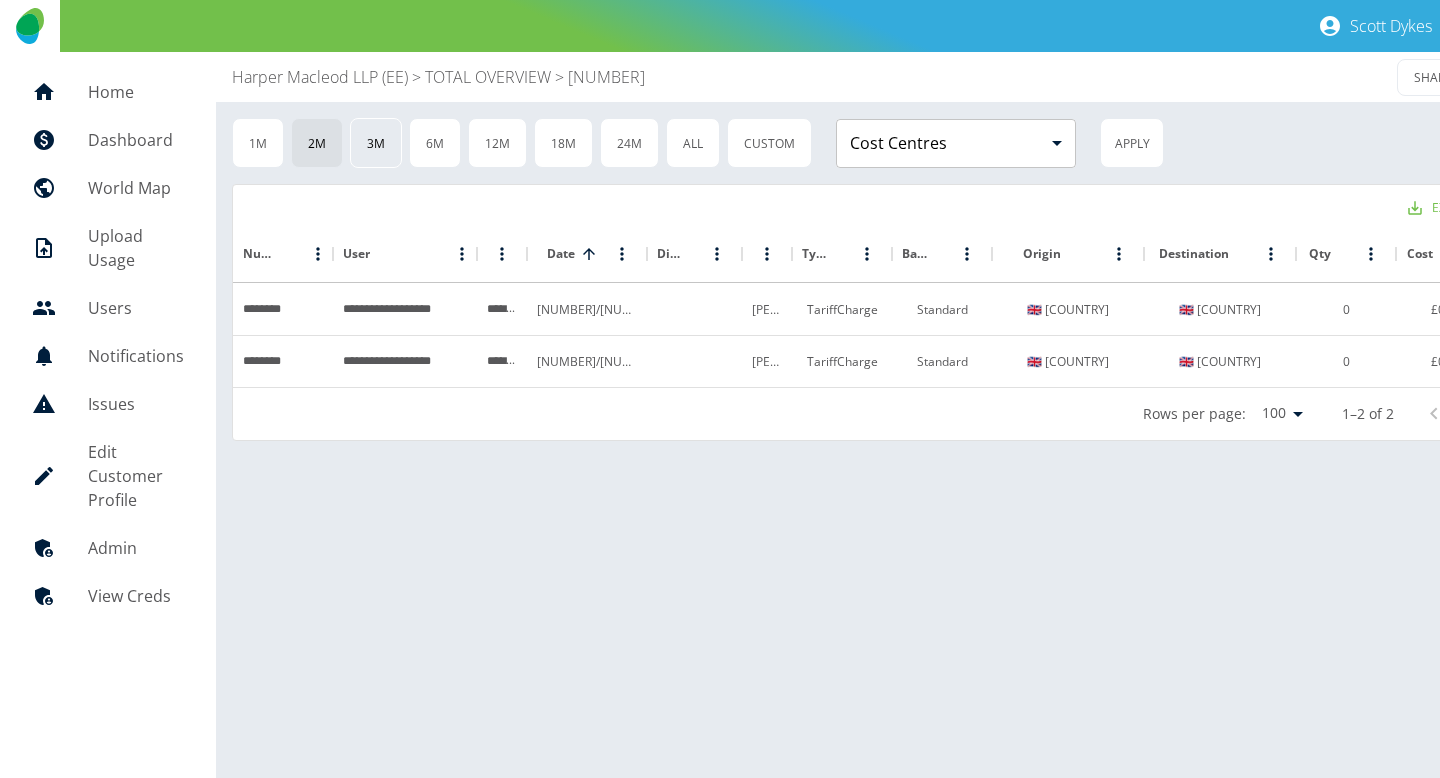 click on "3M" at bounding box center [376, 143] 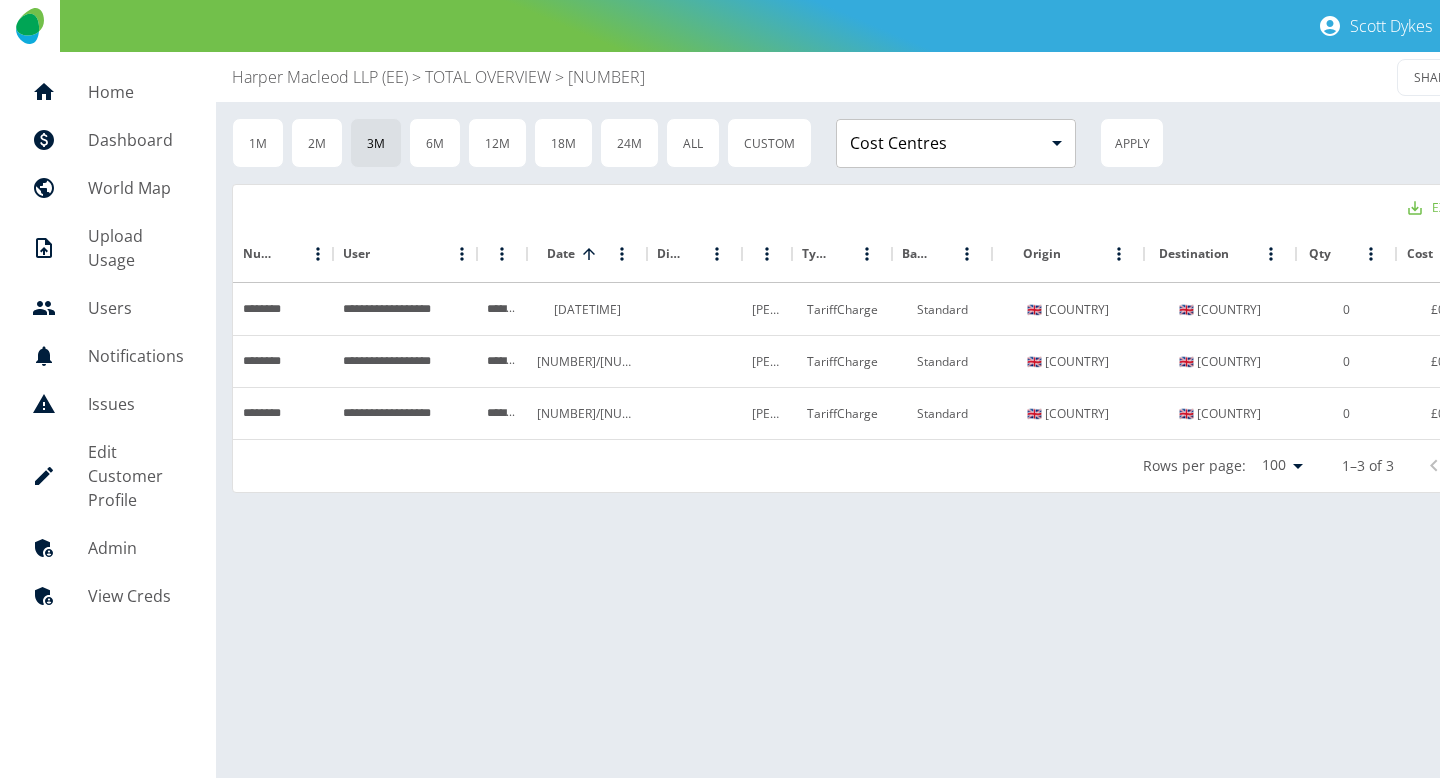 scroll, scrollTop: 0, scrollLeft: 71, axis: horizontal 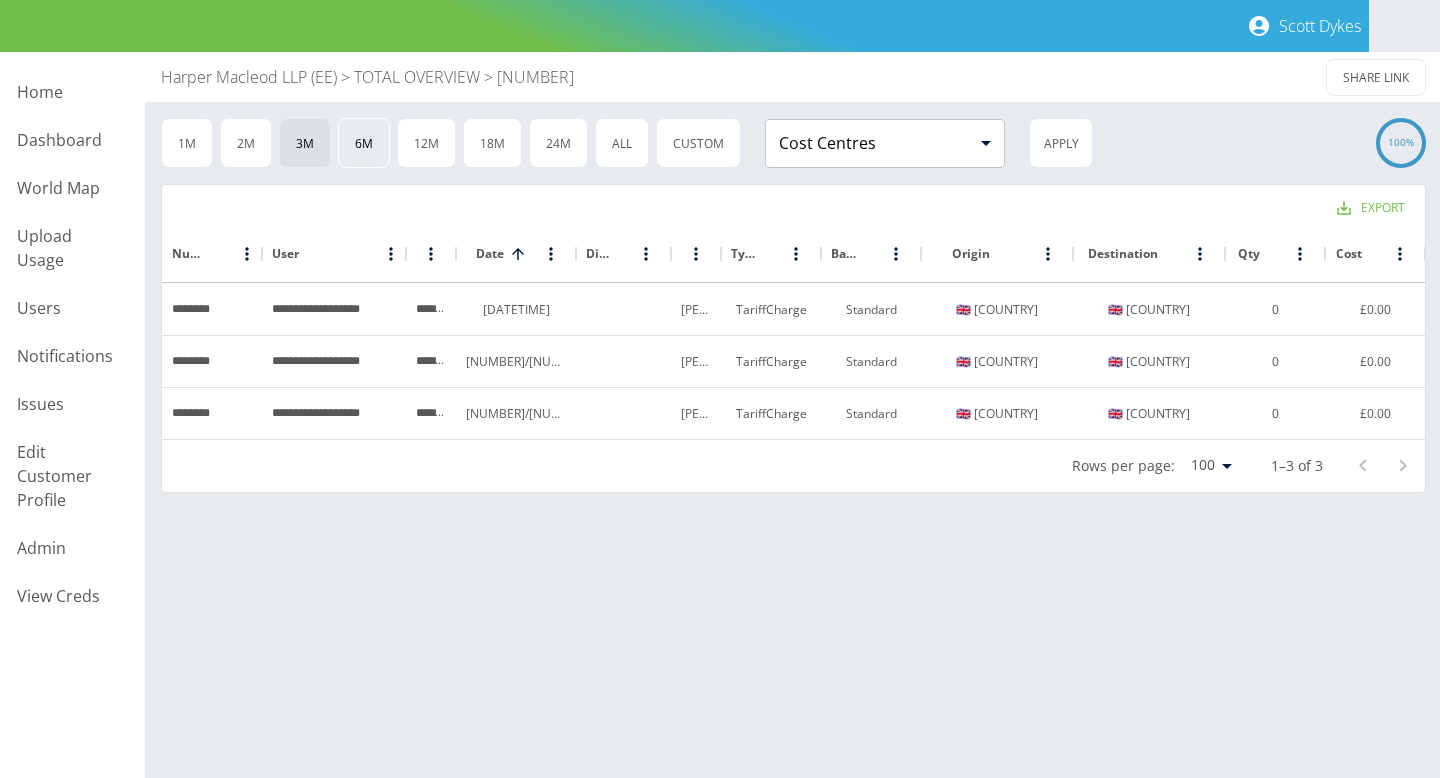 click on "6M" at bounding box center (364, 143) 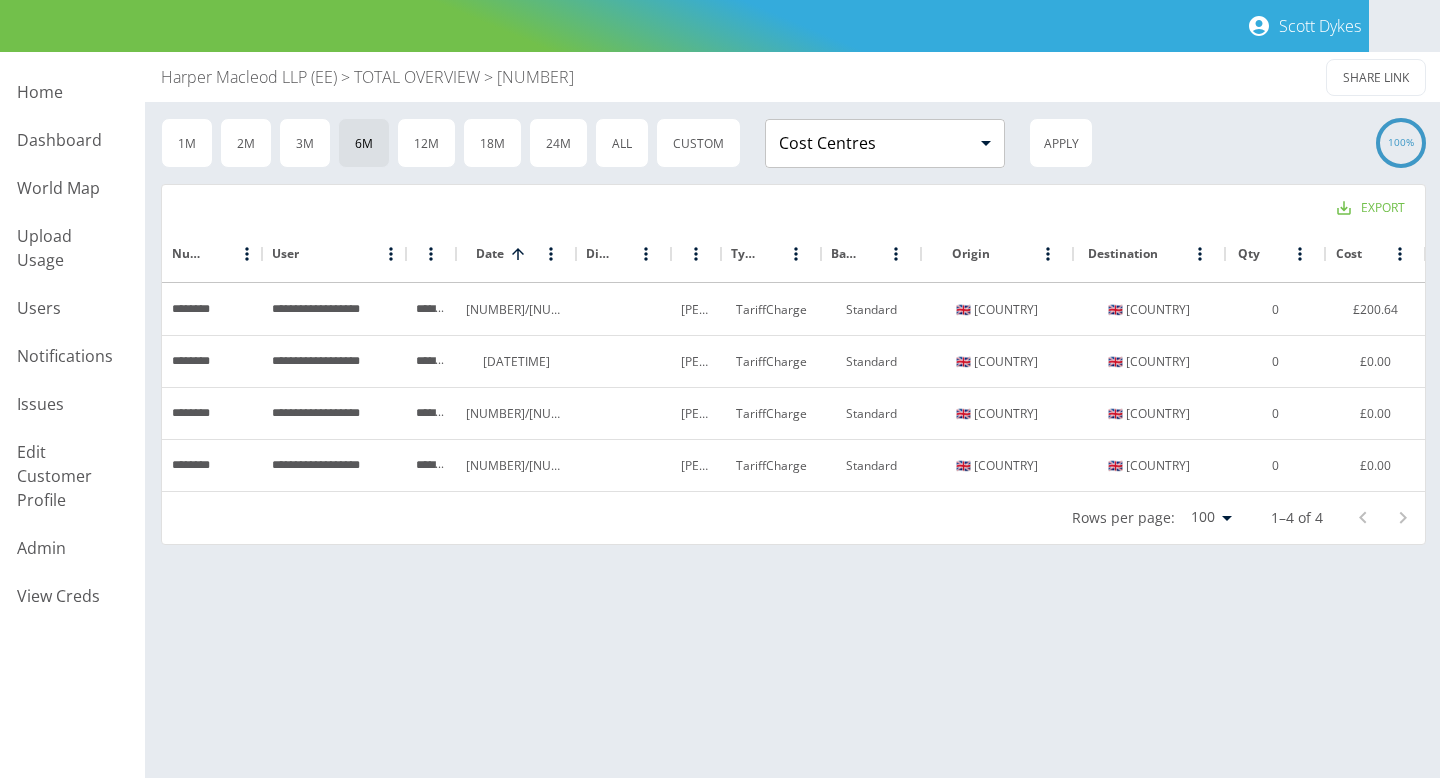 click on "Harper Macleod LLP (EE)" at bounding box center (249, 77) 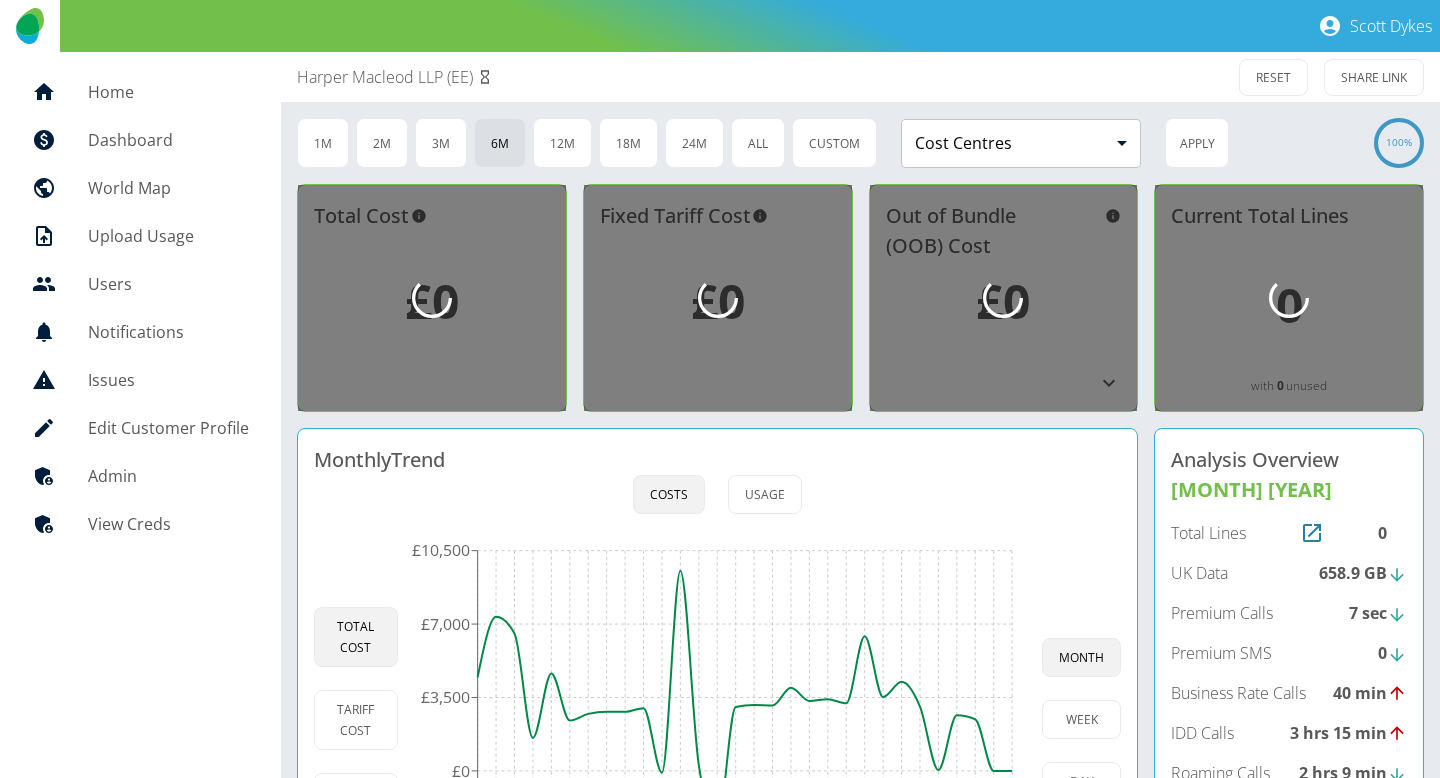 scroll, scrollTop: 143, scrollLeft: 0, axis: vertical 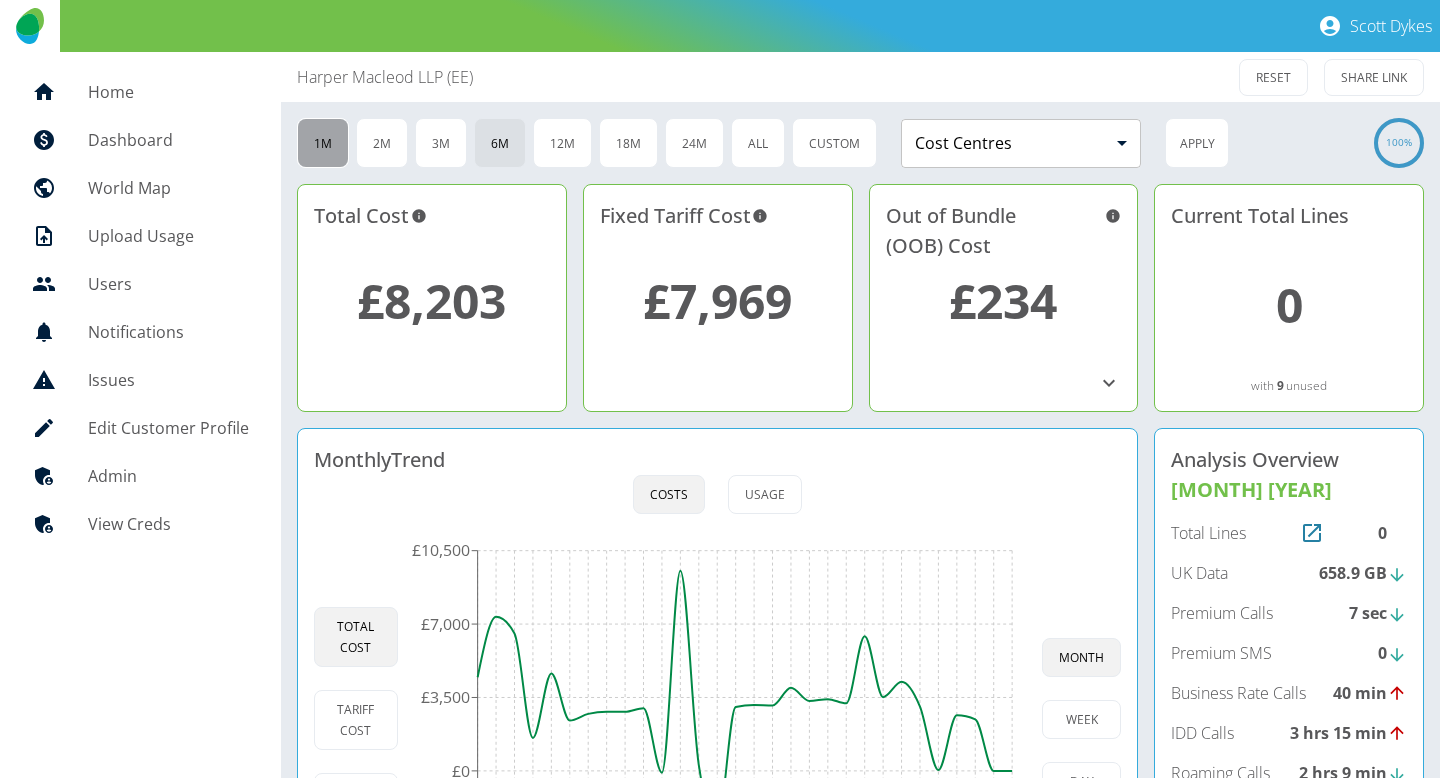 click on "1M" at bounding box center [323, 143] 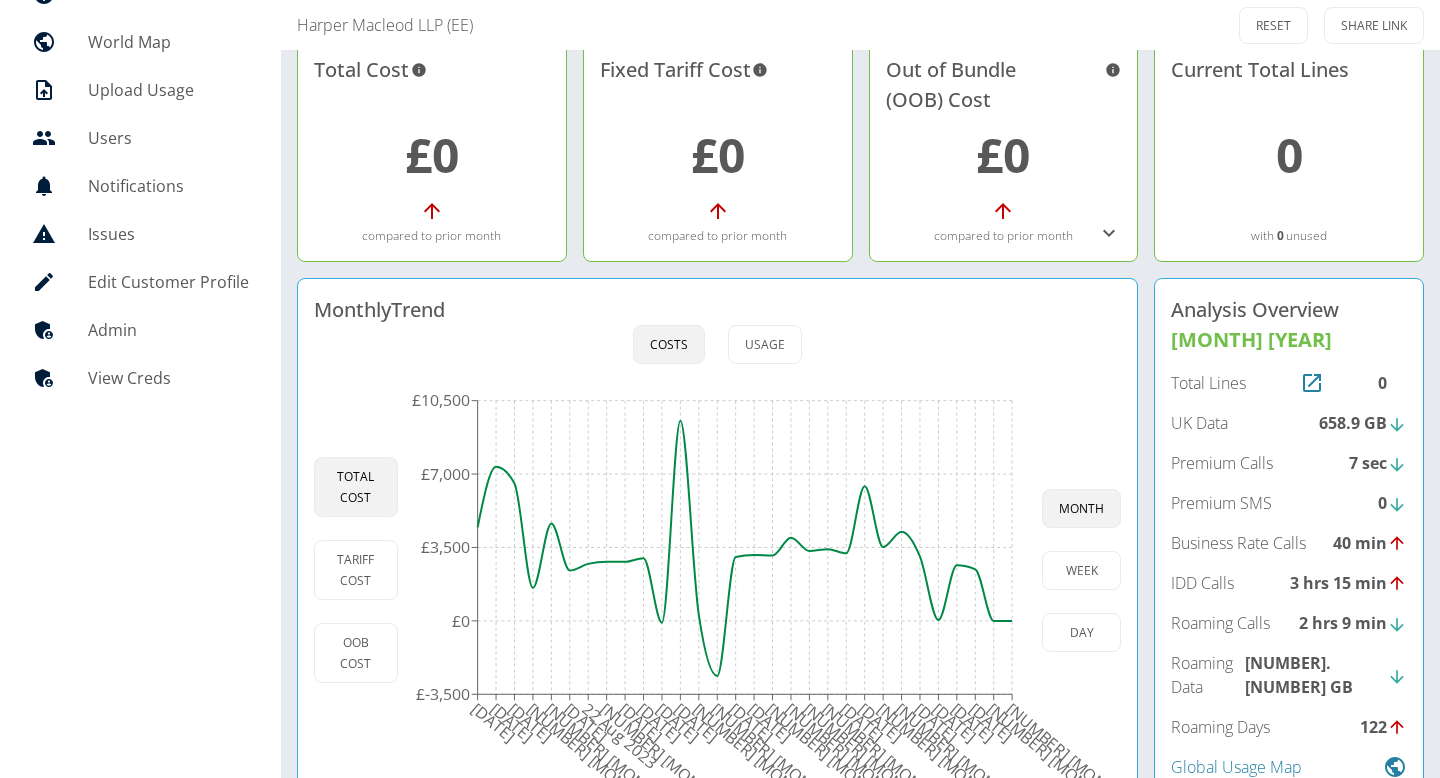 scroll, scrollTop: 209, scrollLeft: 0, axis: vertical 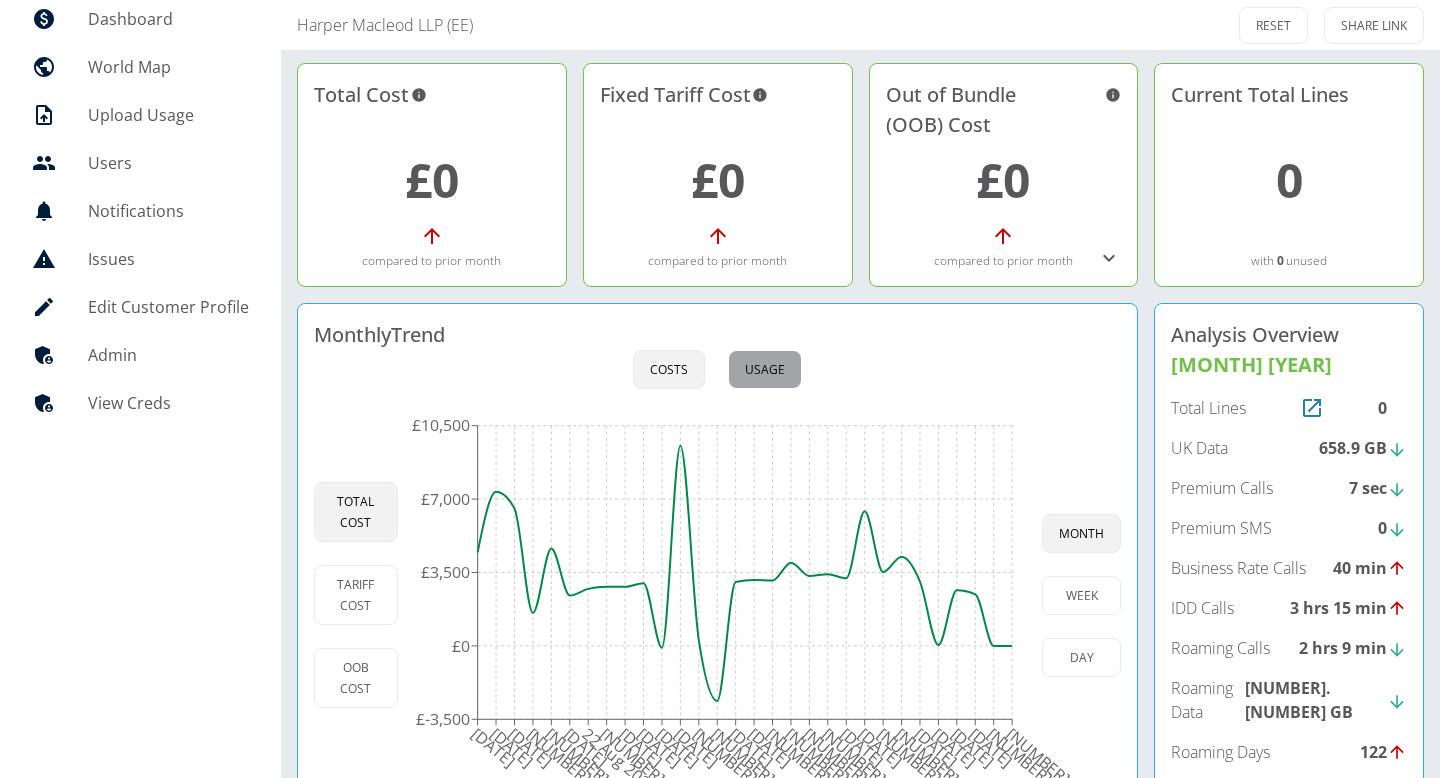 click on "Usage" at bounding box center [765, 369] 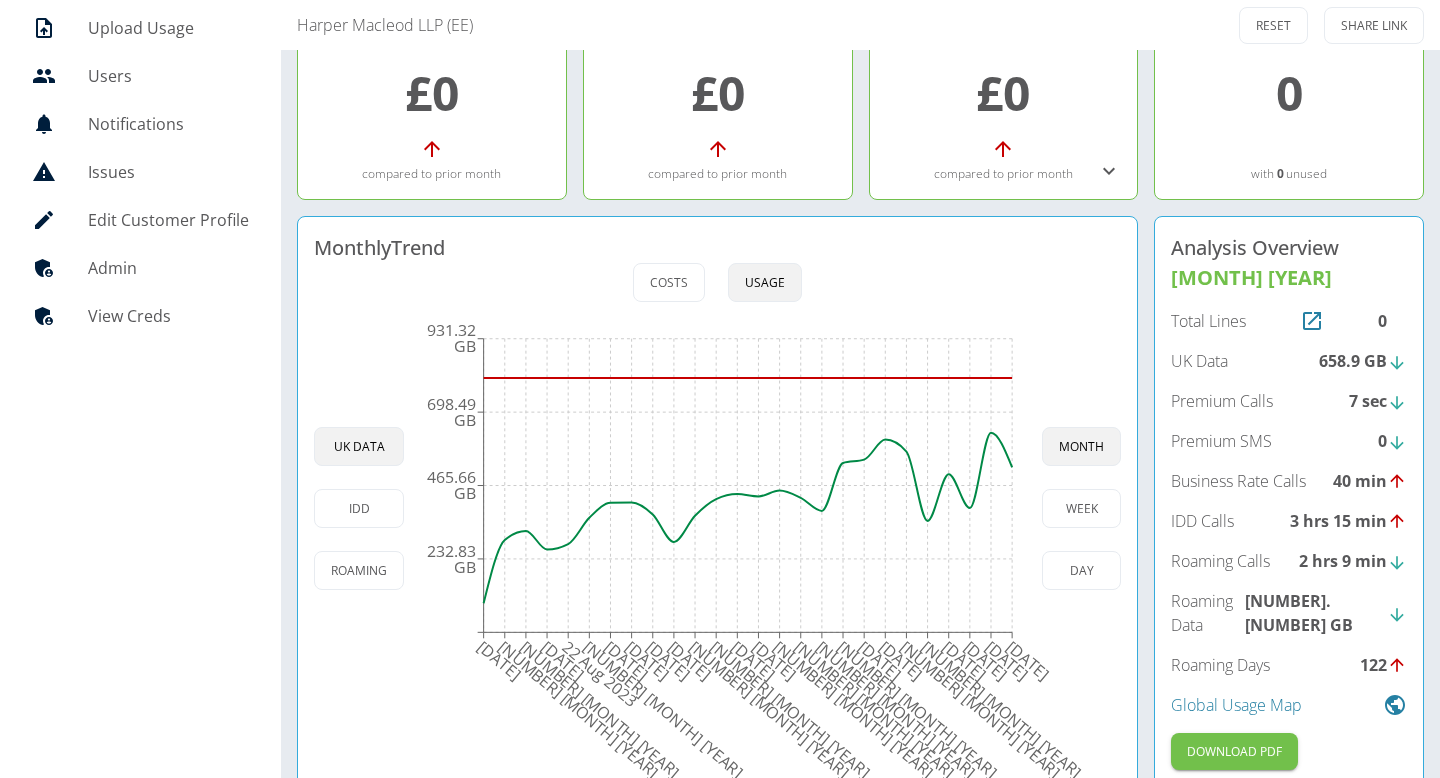 scroll, scrollTop: 209, scrollLeft: 0, axis: vertical 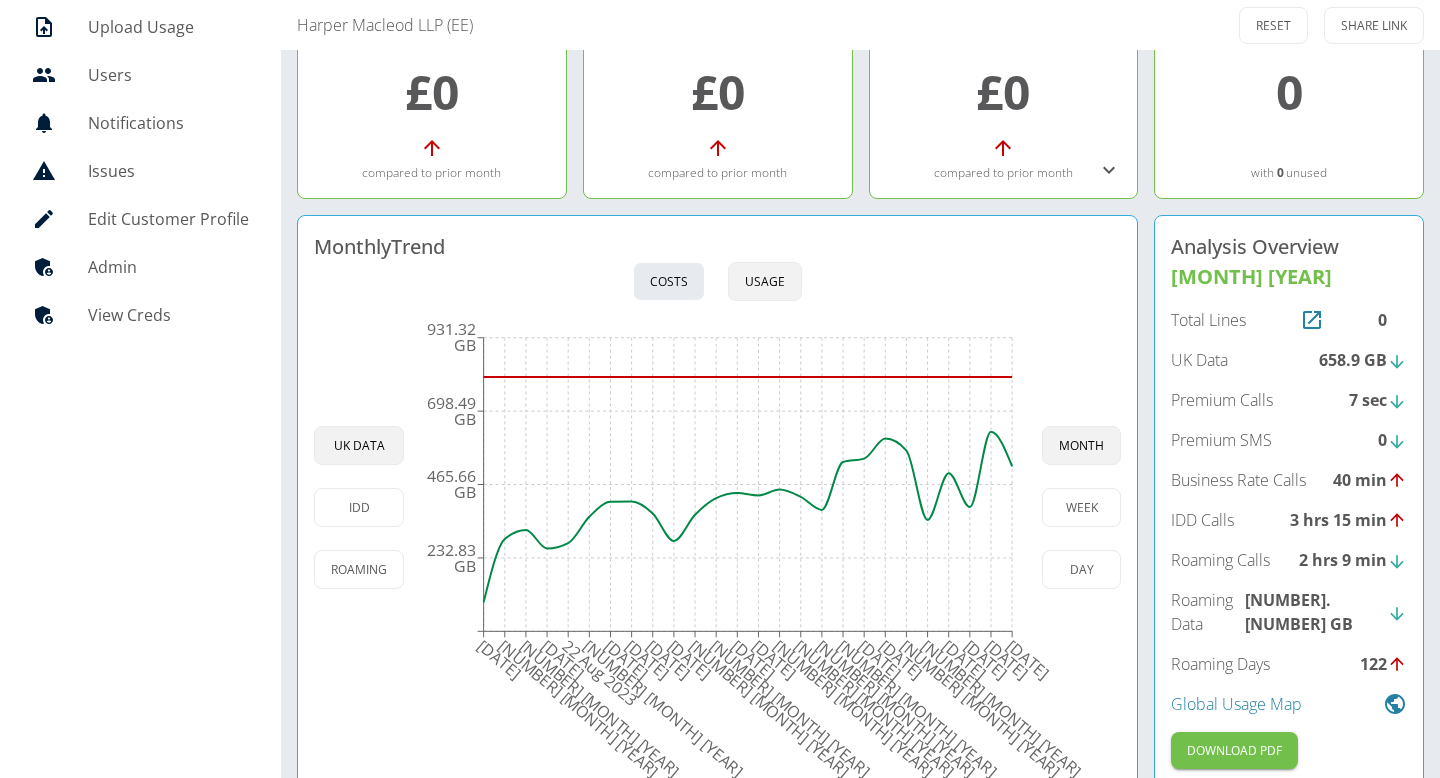 click on "Costs" at bounding box center [669, 281] 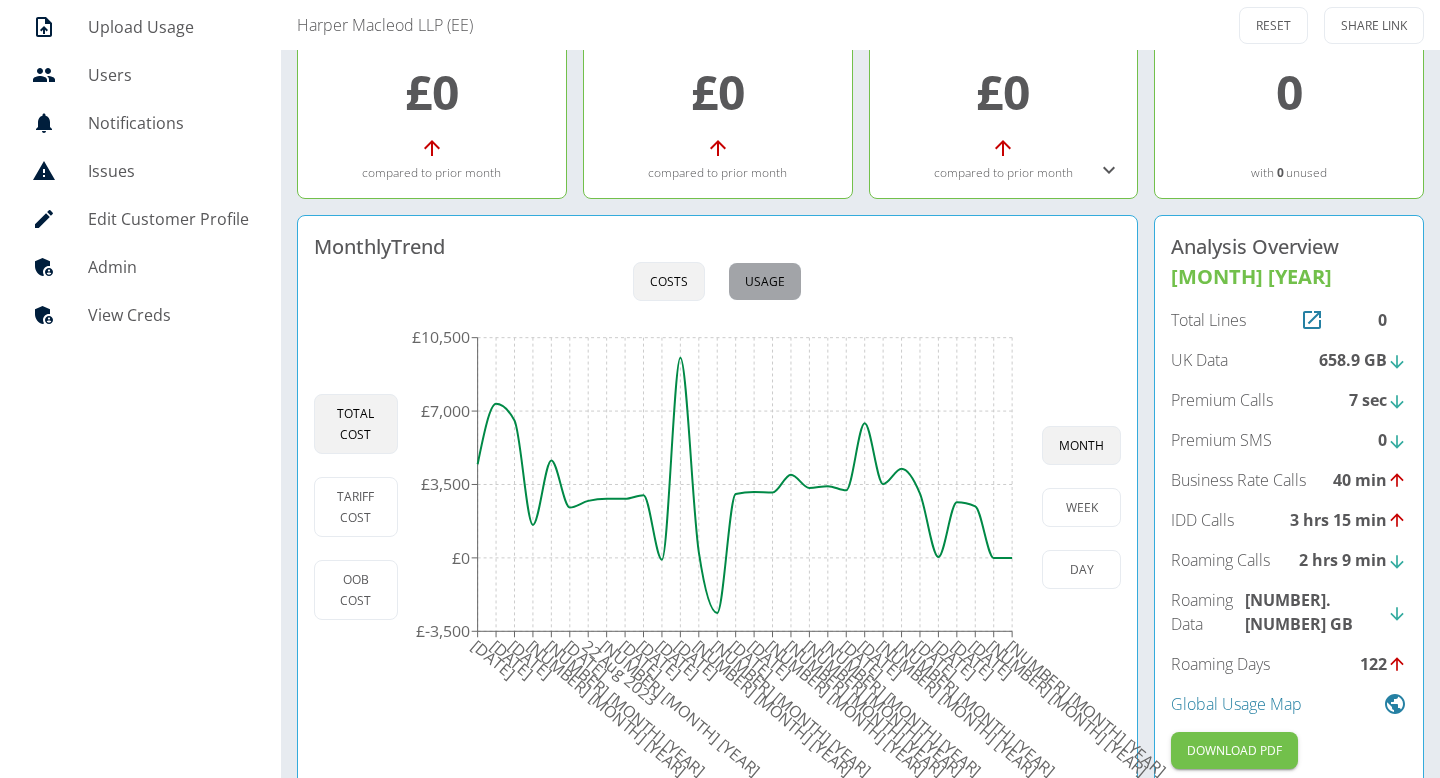 click on "Usage" at bounding box center [765, 281] 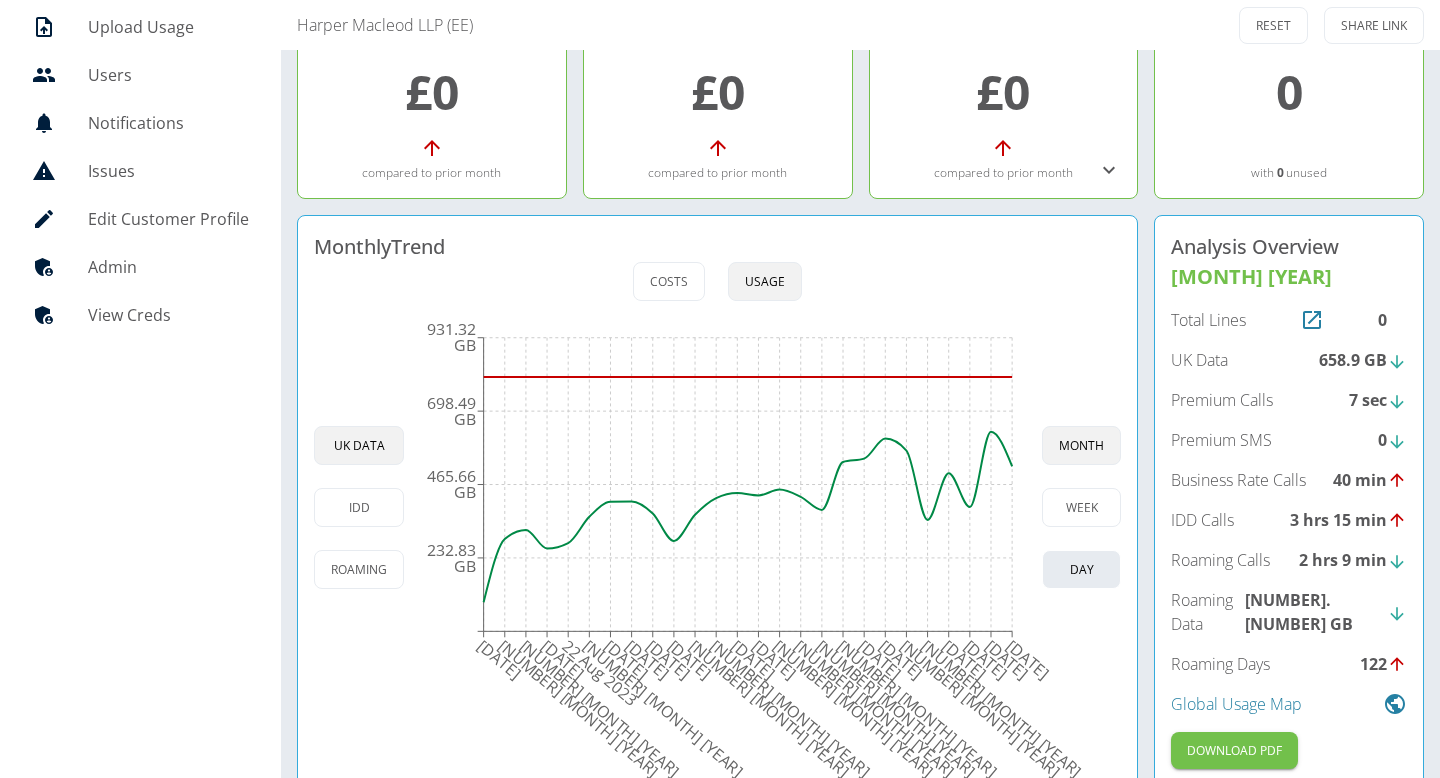 click on "day" at bounding box center (1081, 569) 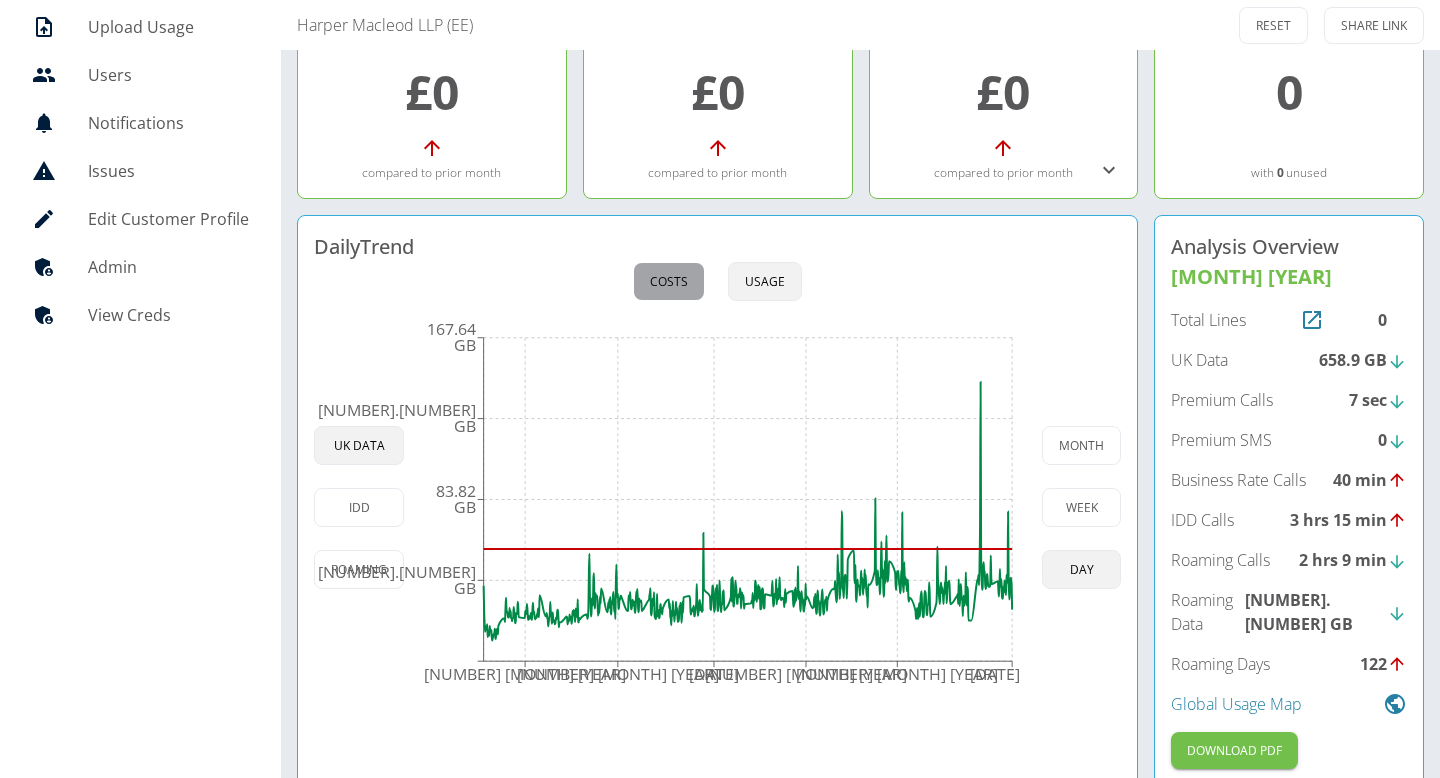 click on "Costs" at bounding box center (669, 281) 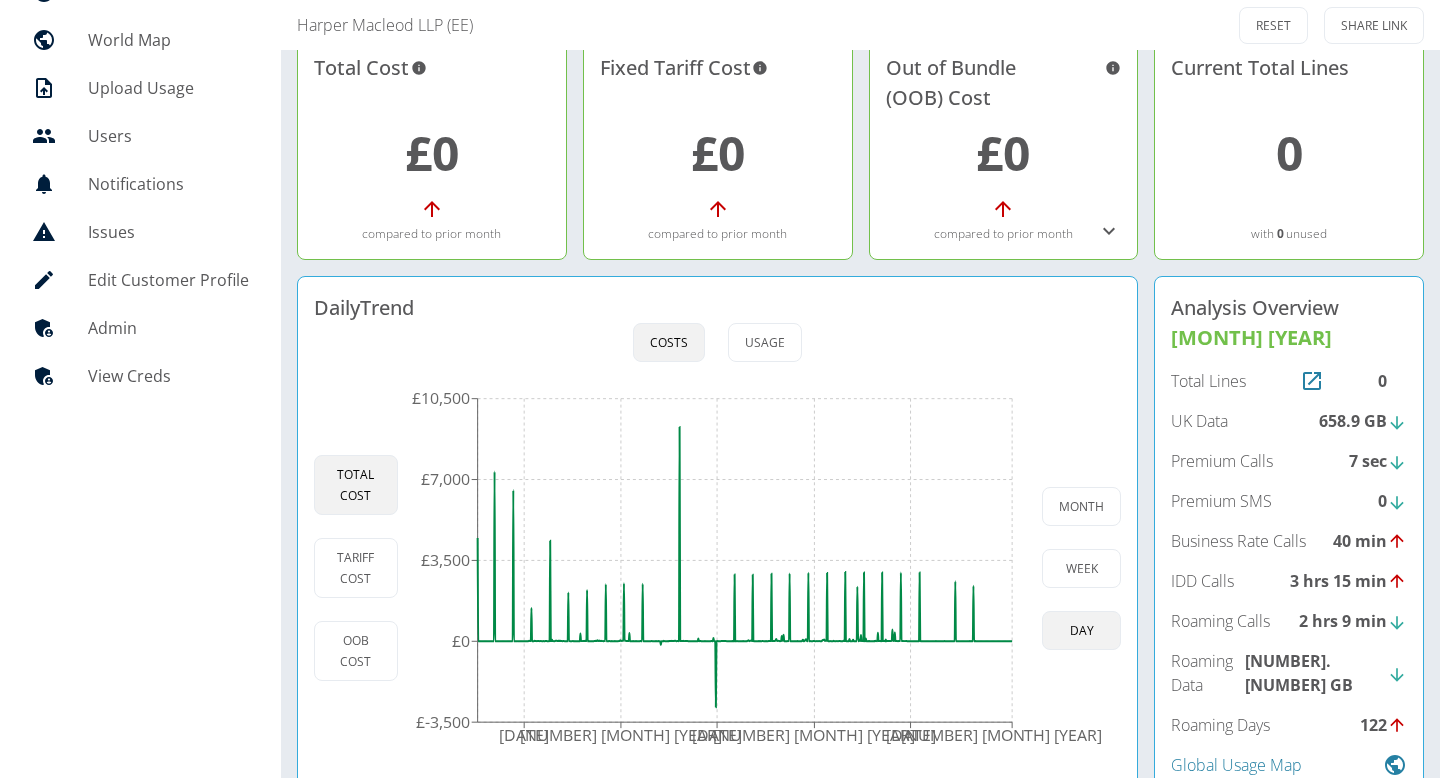 scroll, scrollTop: 152, scrollLeft: 0, axis: vertical 